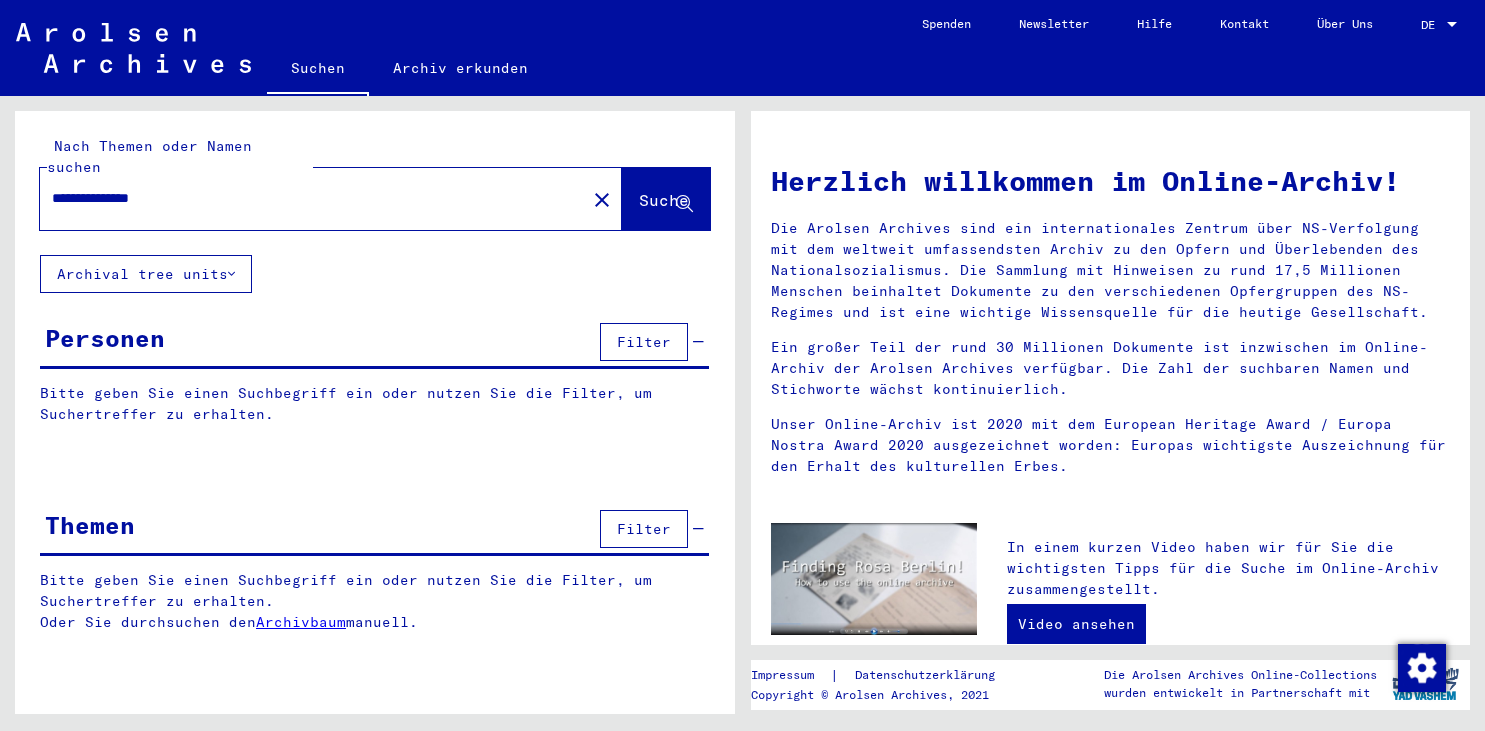 scroll, scrollTop: 0, scrollLeft: 0, axis: both 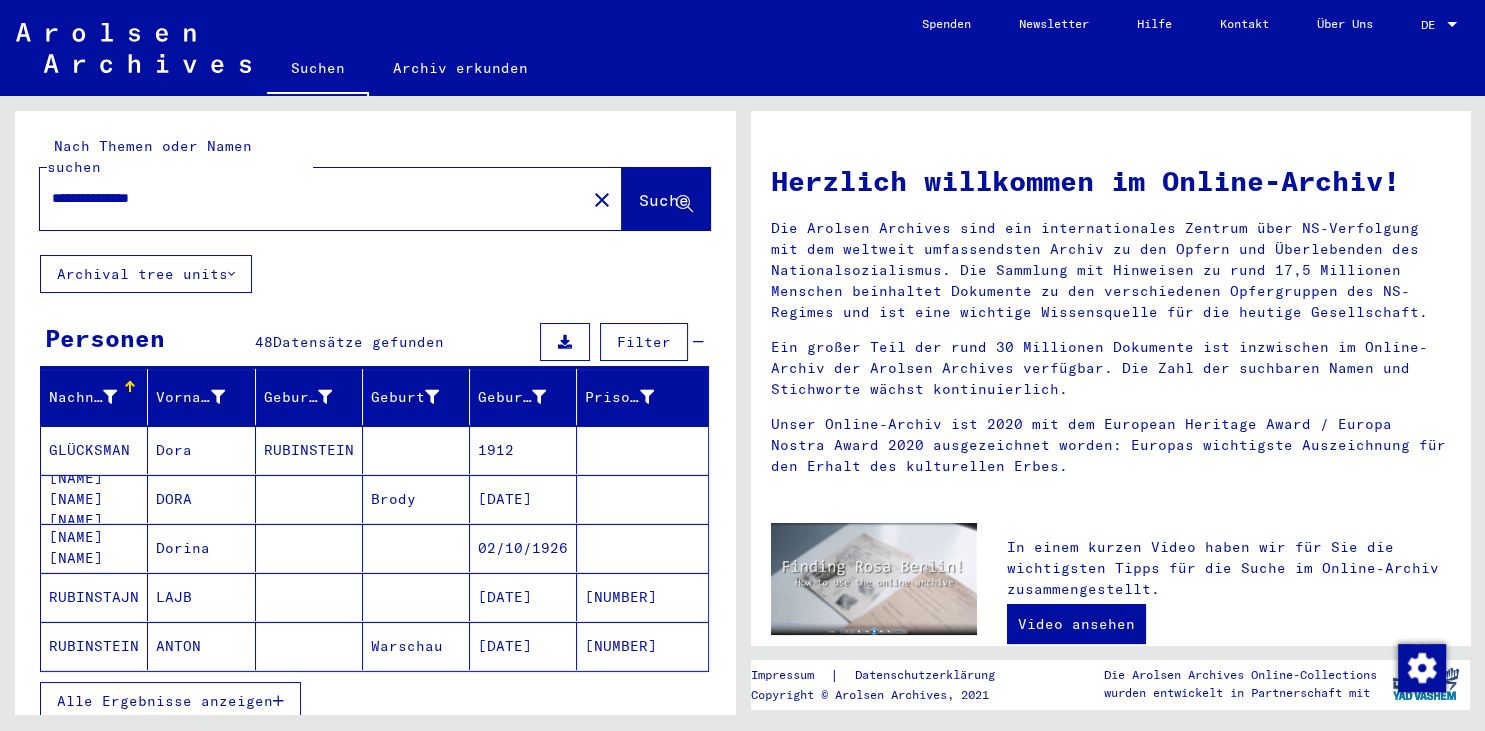 click on "GLÜCKSMAN" at bounding box center (94, 499) 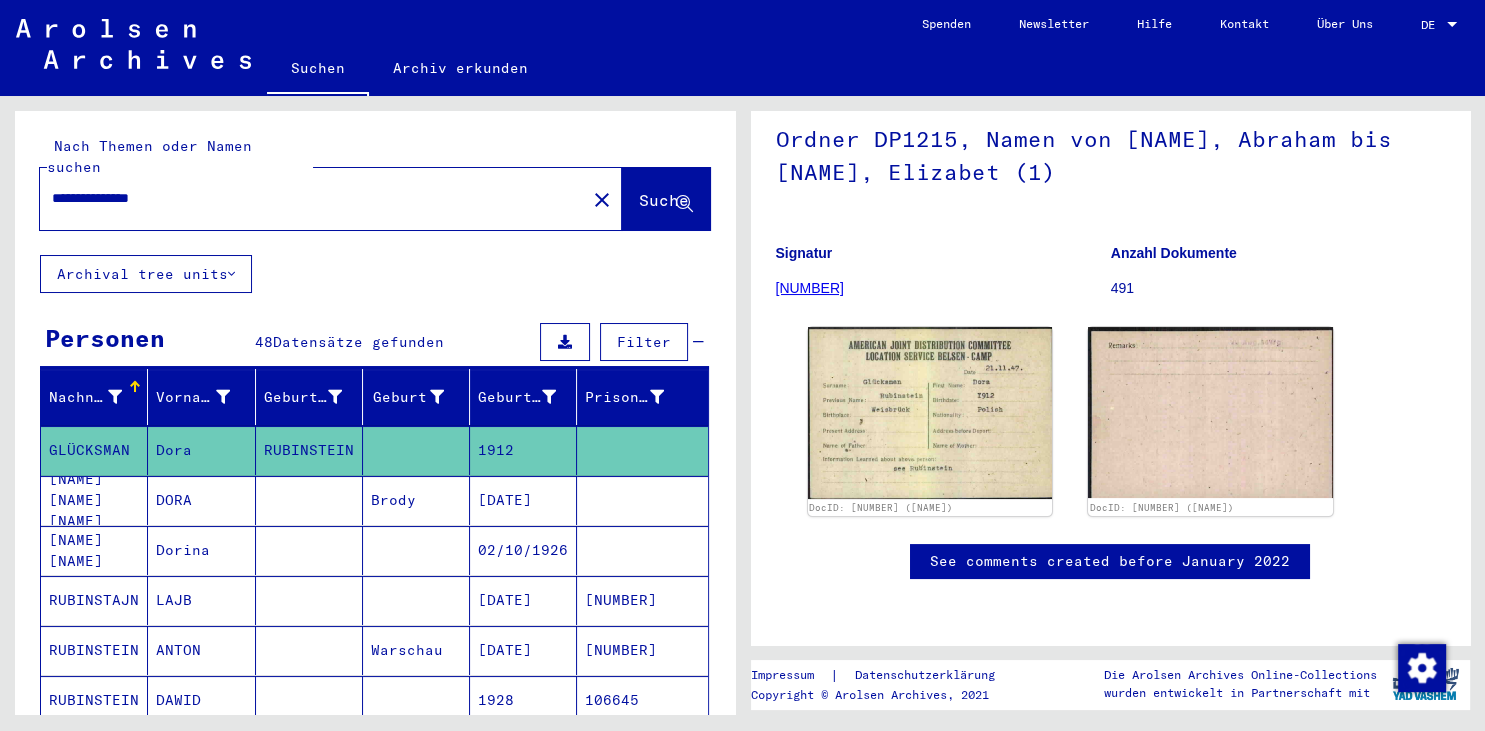 scroll, scrollTop: 221, scrollLeft: 0, axis: vertical 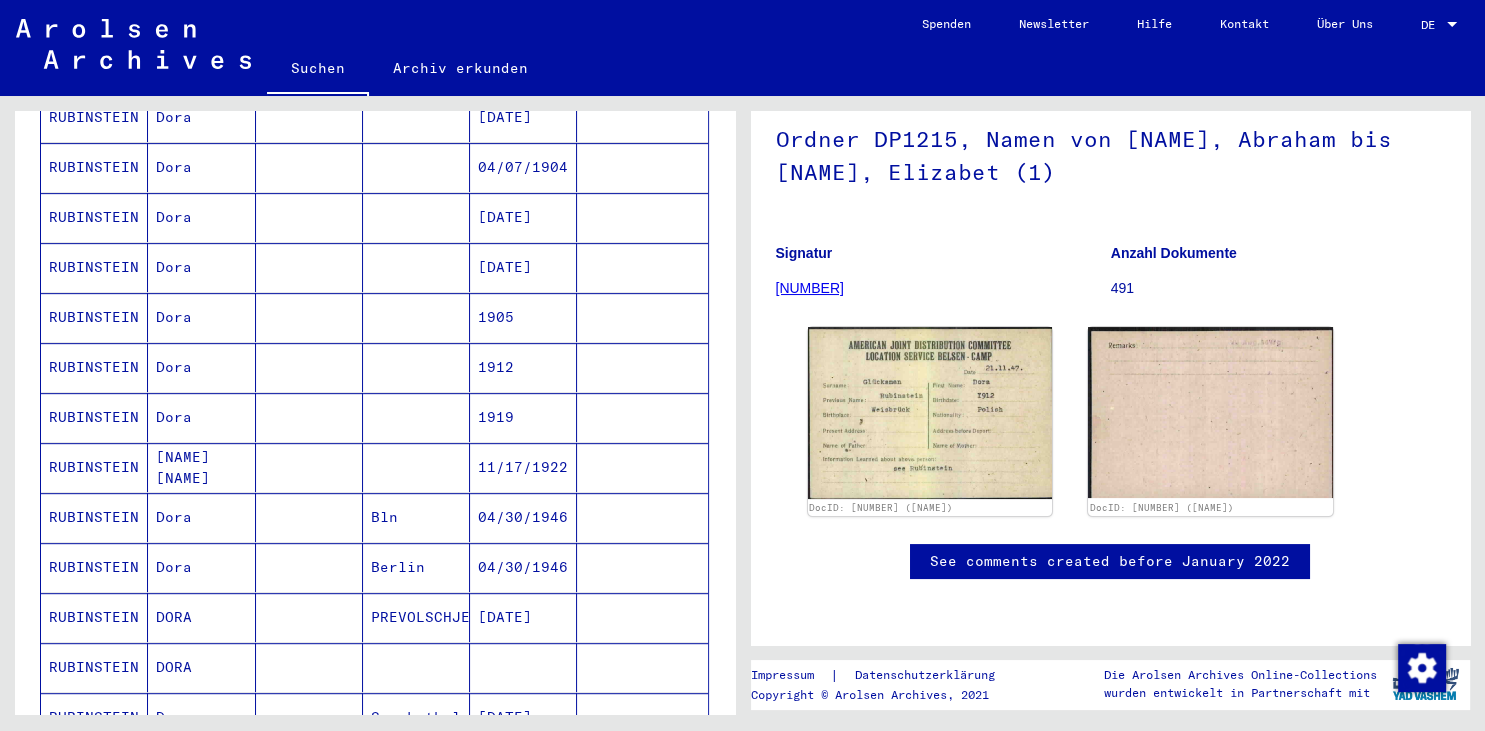 click on "[DATE]" at bounding box center (523, 667) 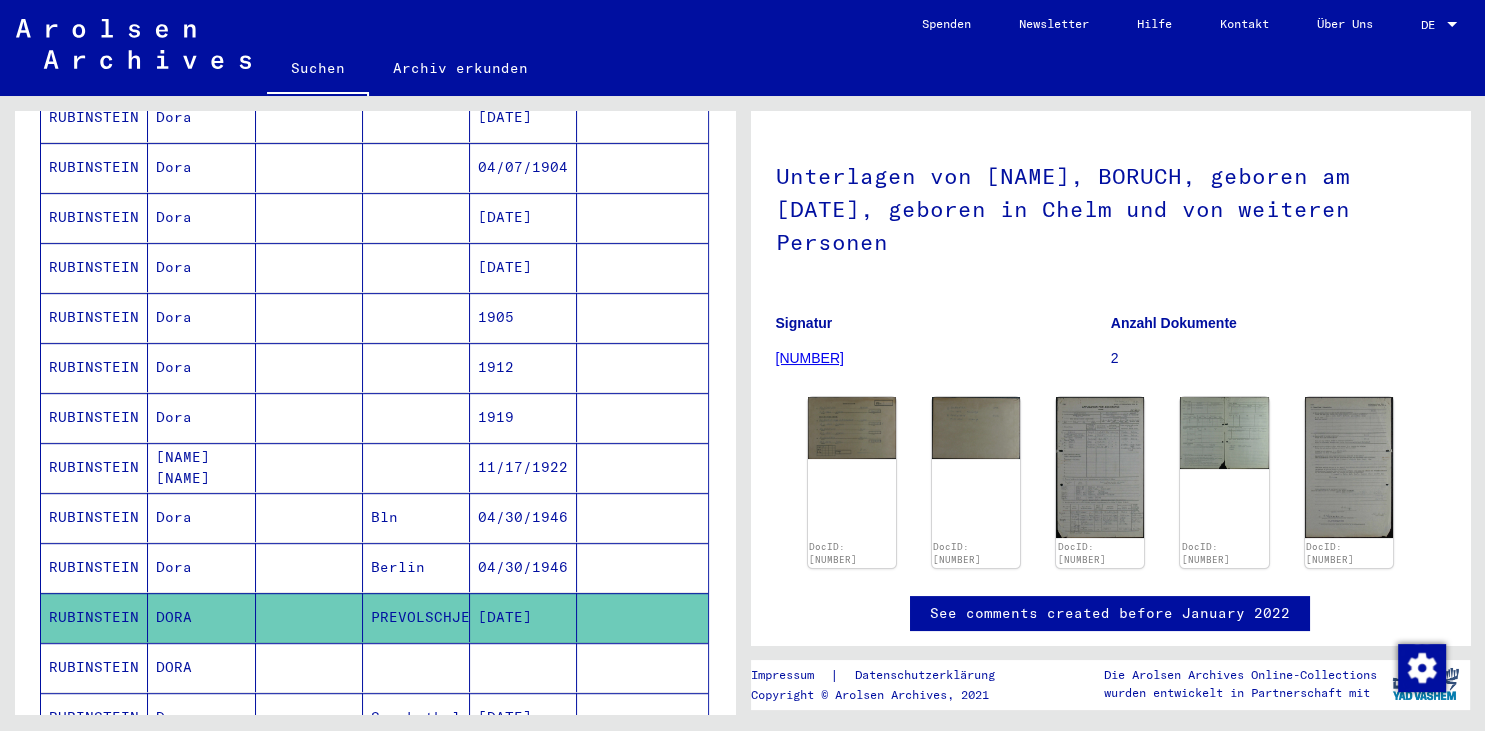 scroll, scrollTop: 0, scrollLeft: 0, axis: both 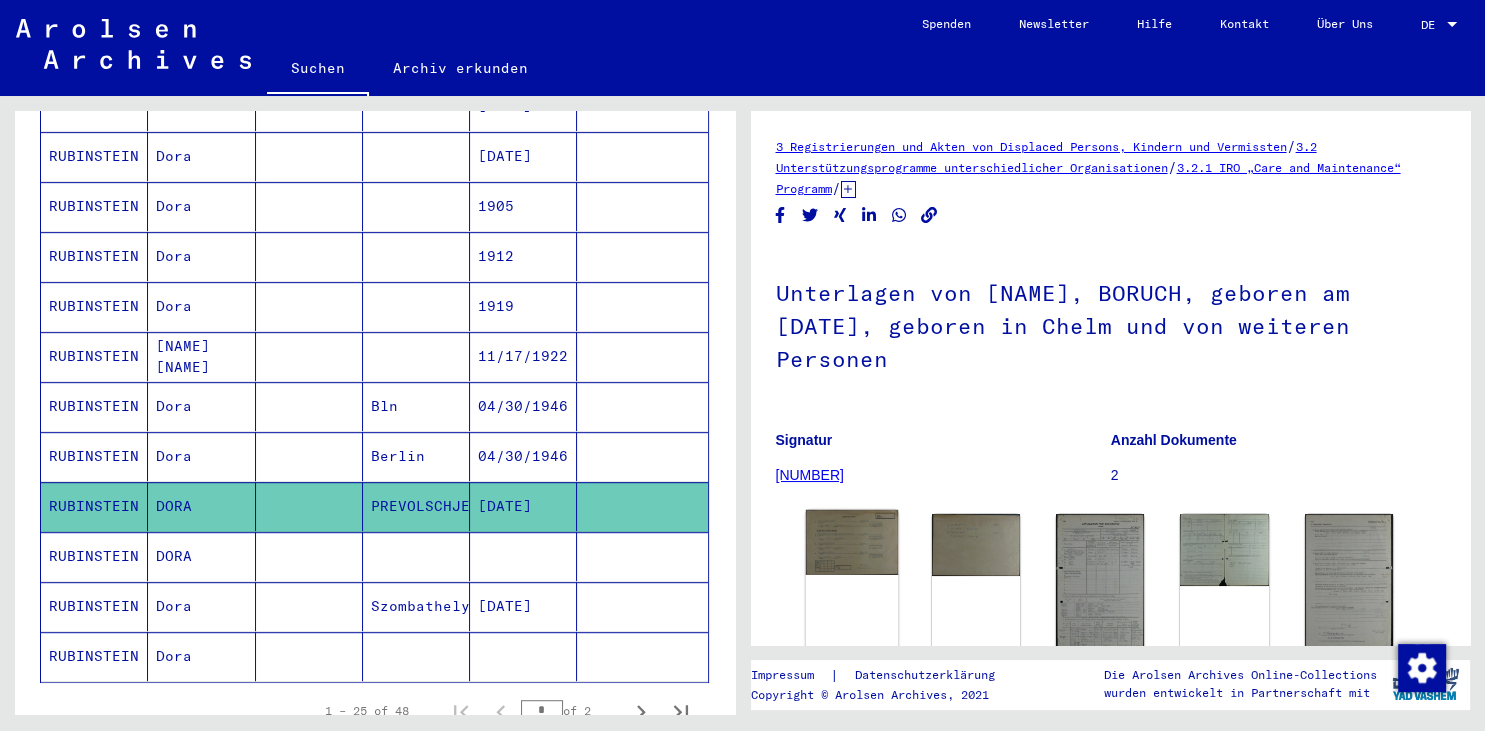 click 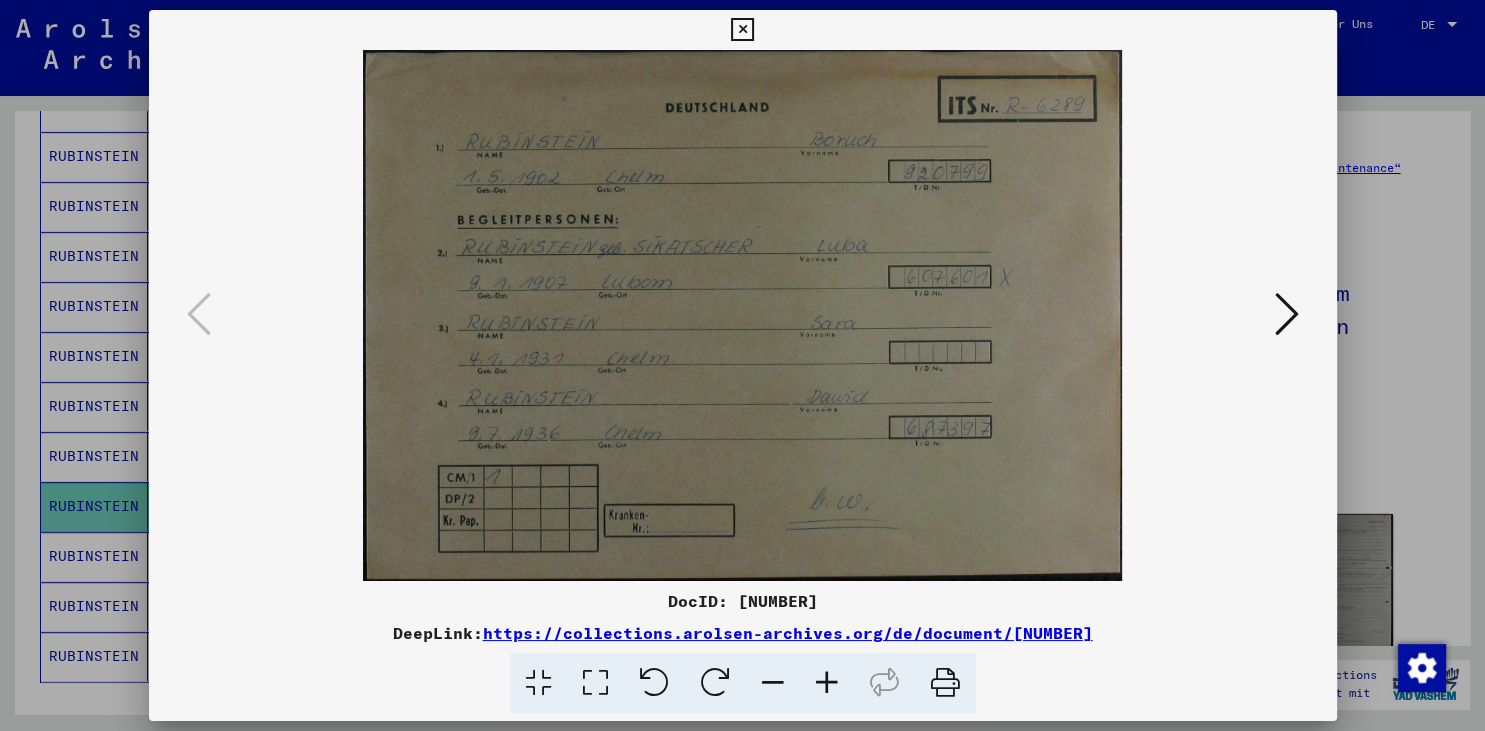 click at bounding box center [1287, 314] 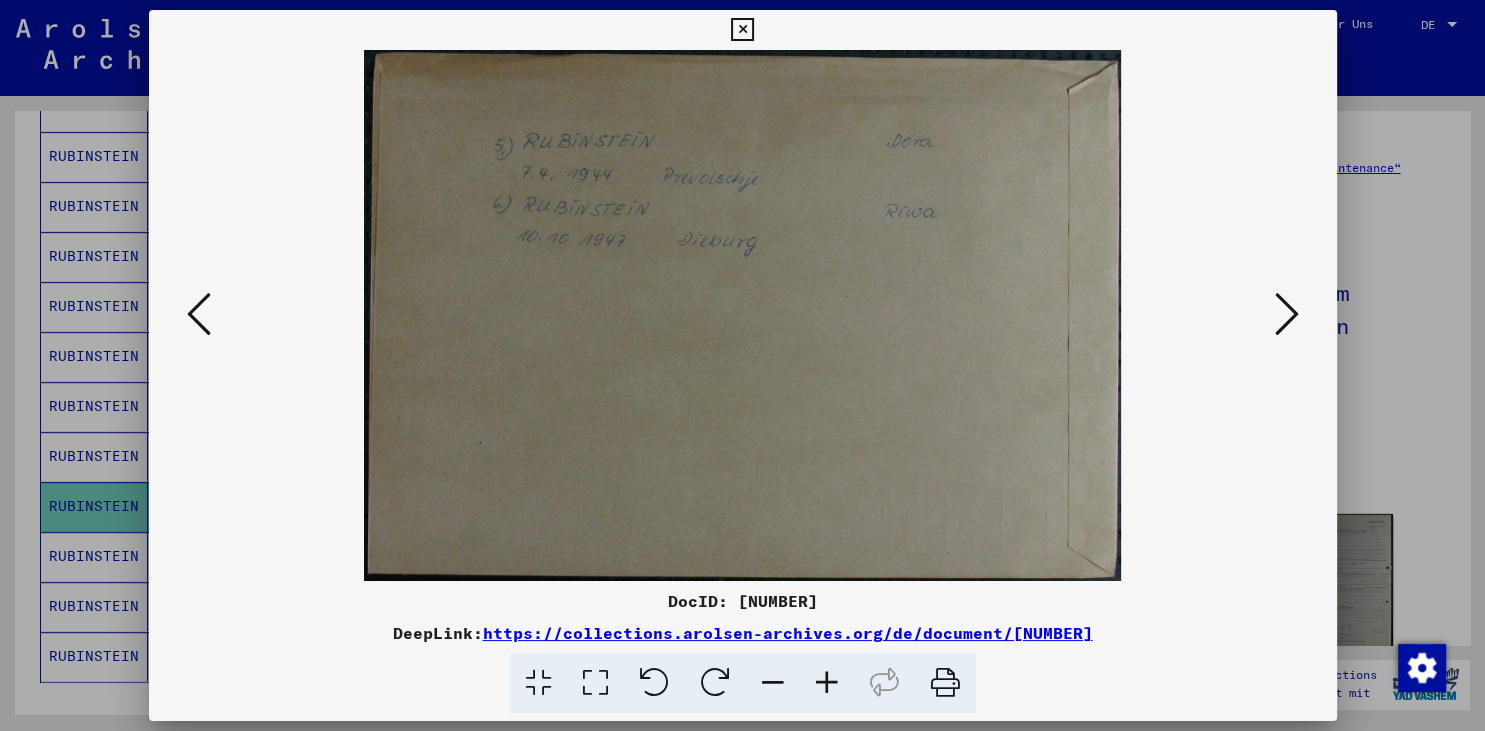 click at bounding box center [1287, 314] 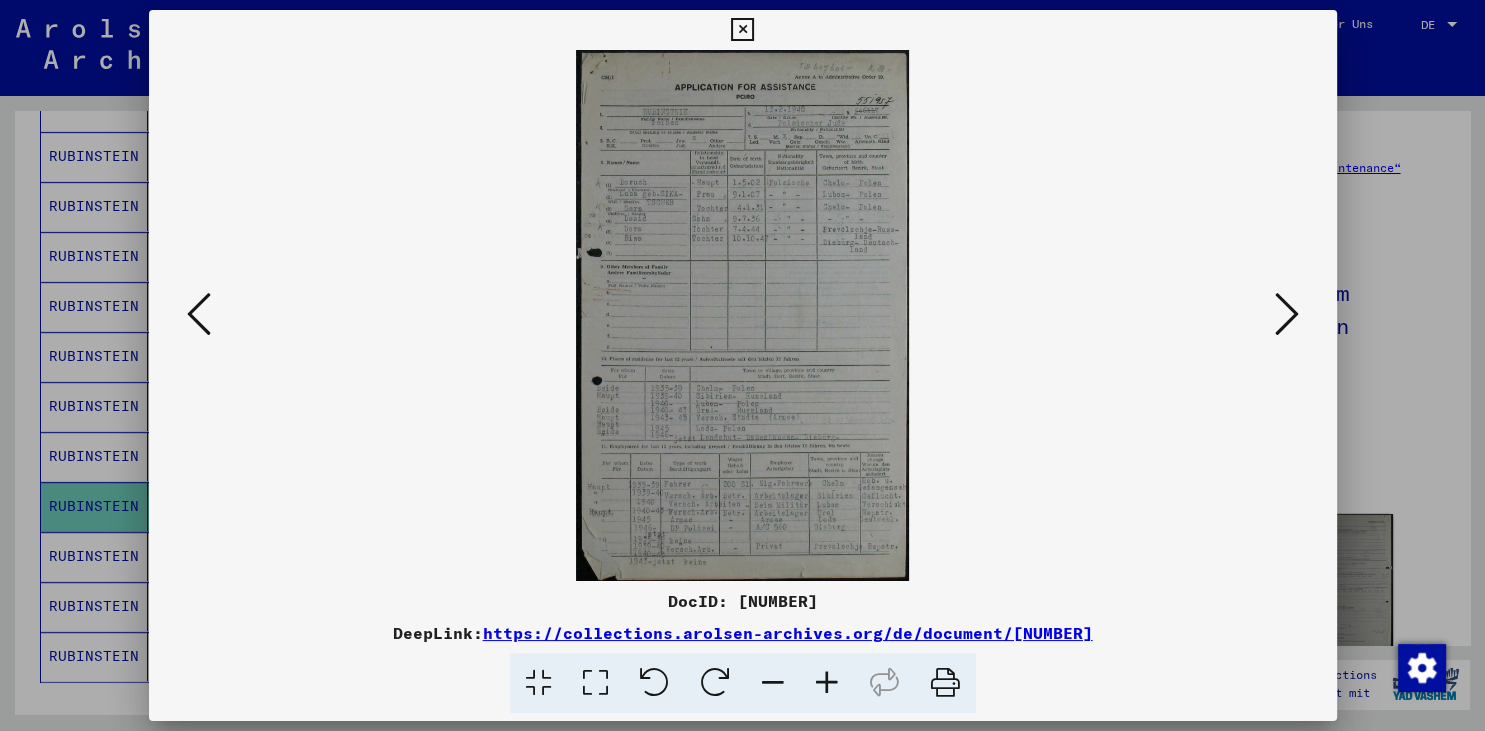 click at bounding box center [1287, 314] 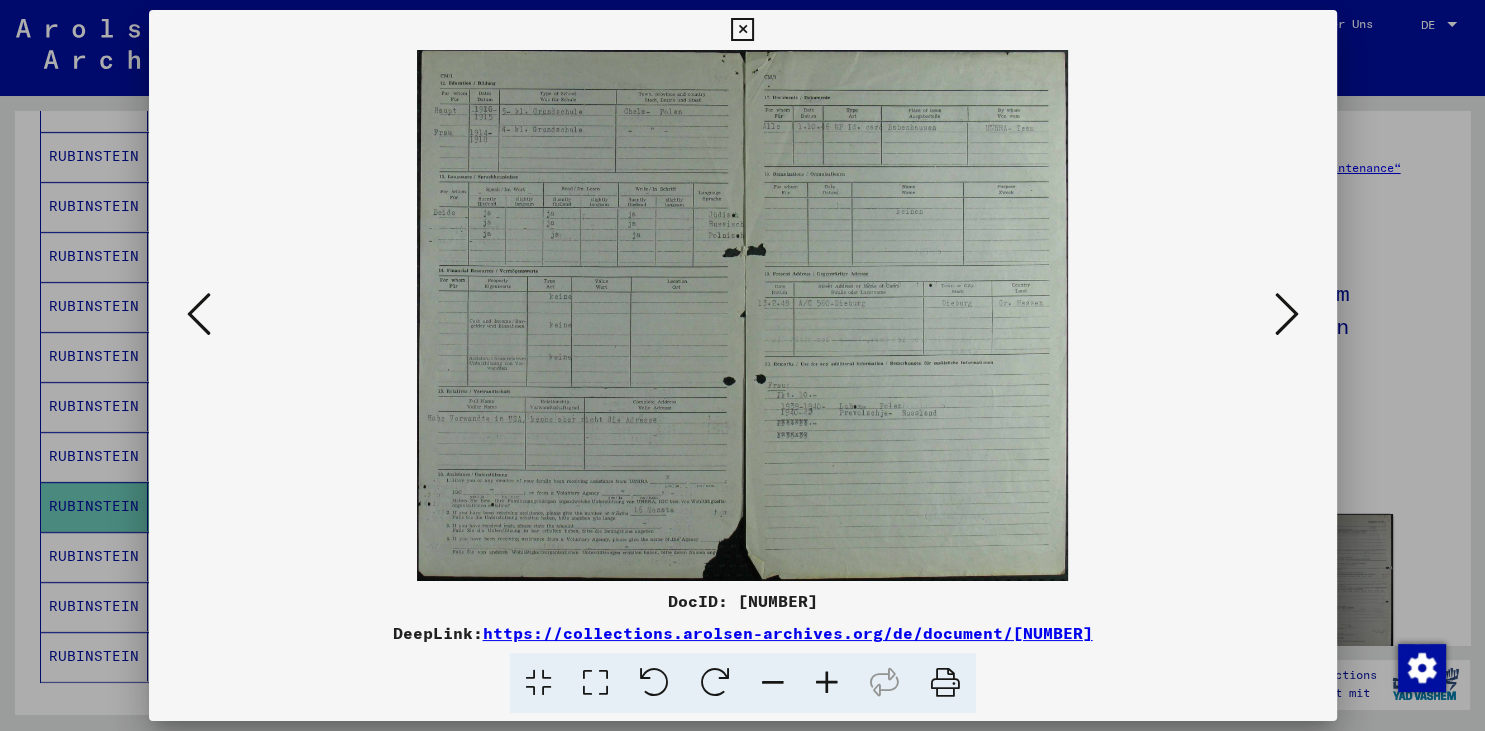 click at bounding box center [1287, 314] 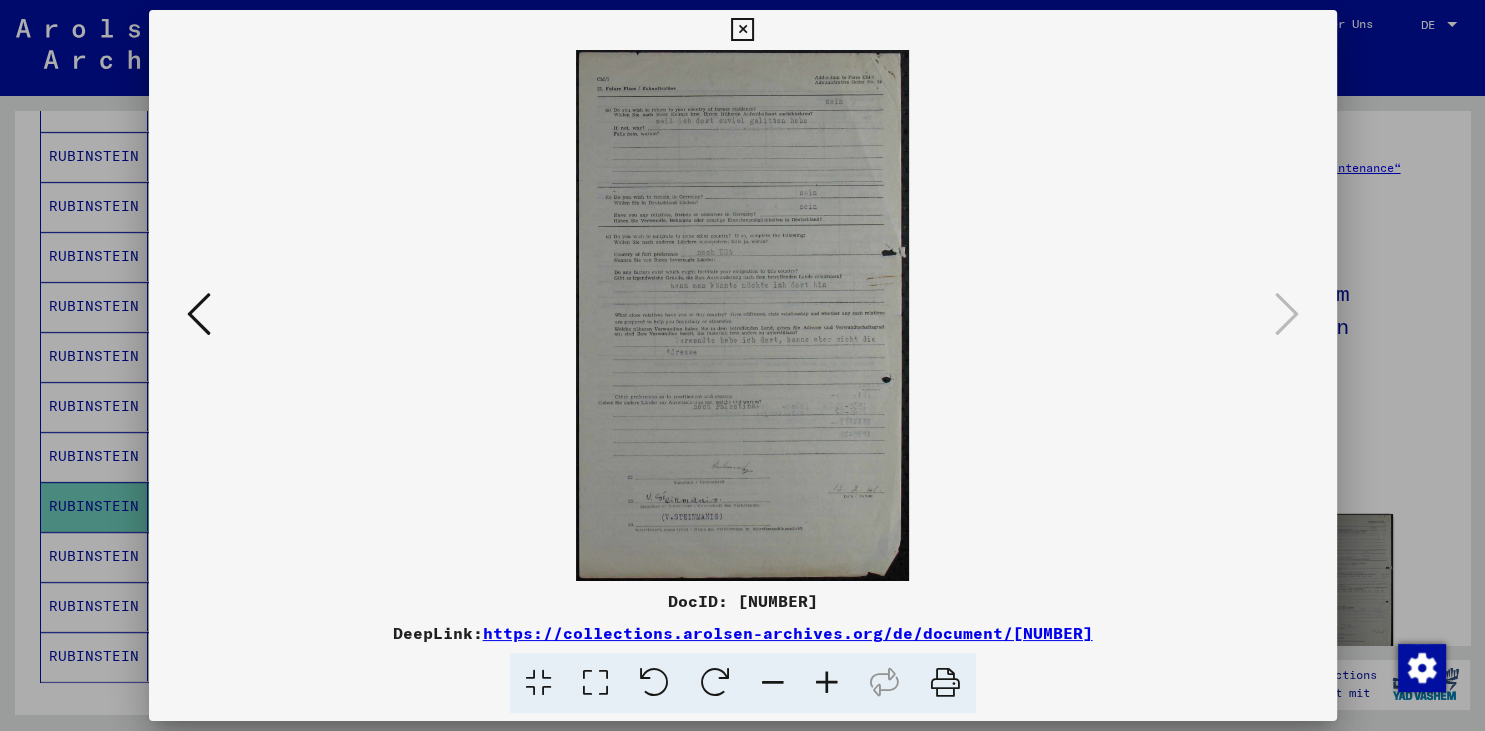 click at bounding box center [742, 30] 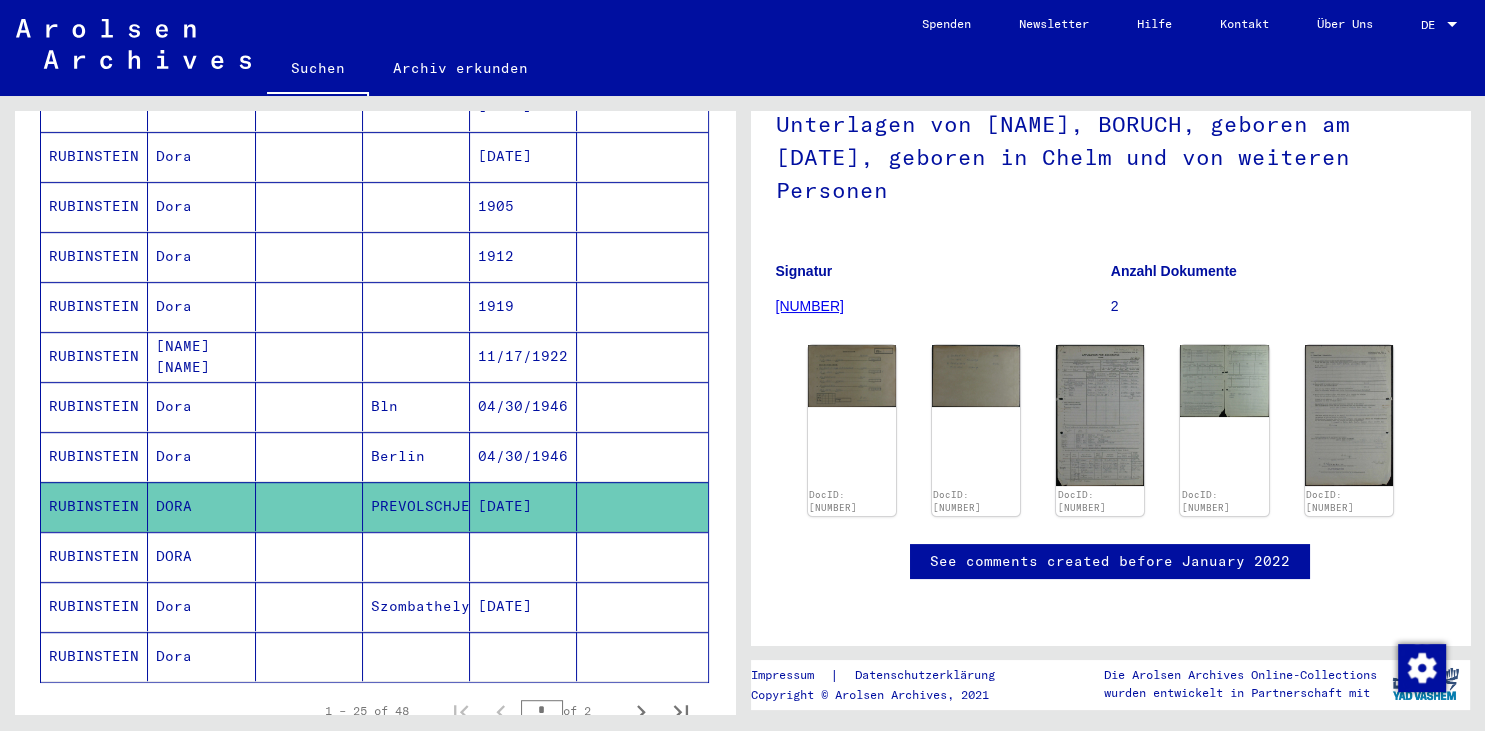scroll, scrollTop: 221, scrollLeft: 0, axis: vertical 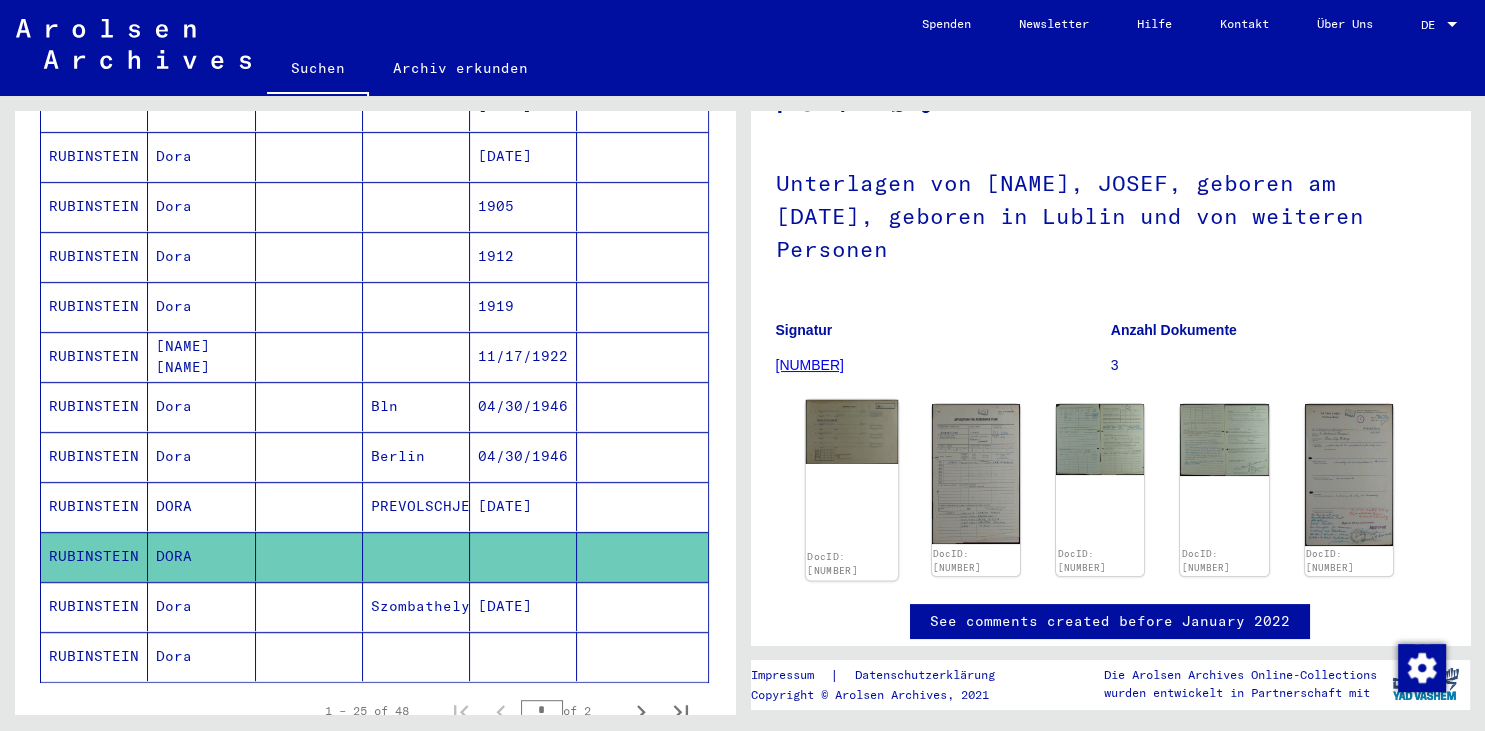click 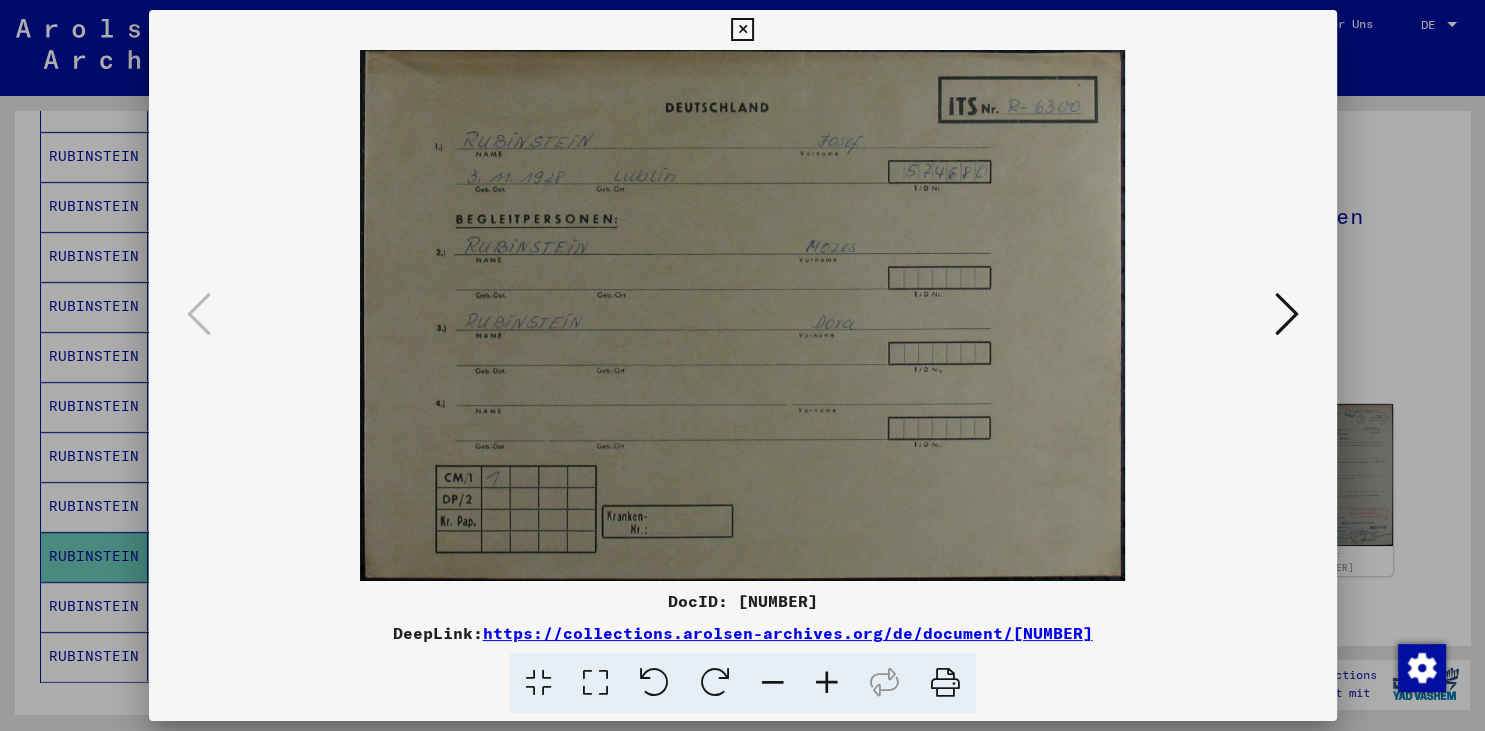 click at bounding box center (1287, 314) 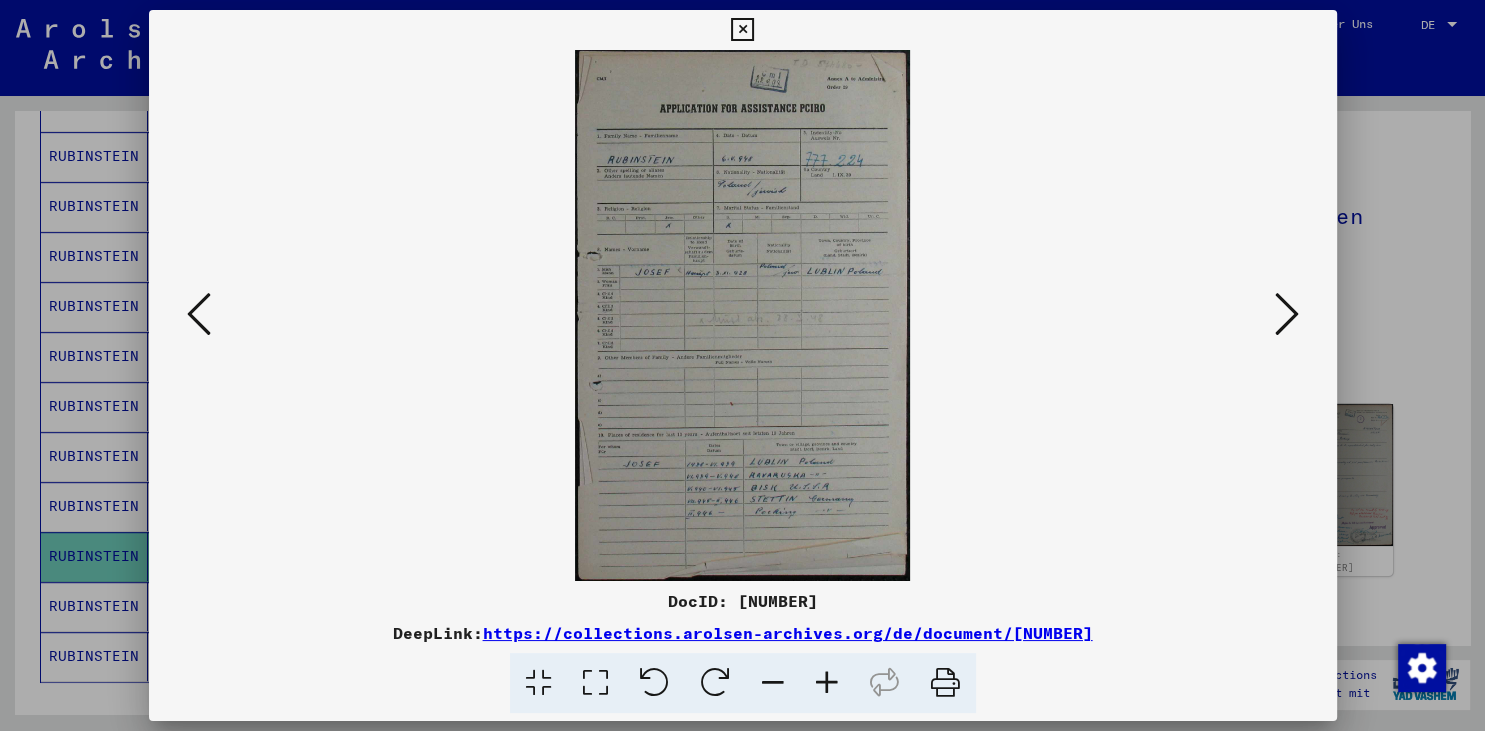 click at bounding box center (1287, 314) 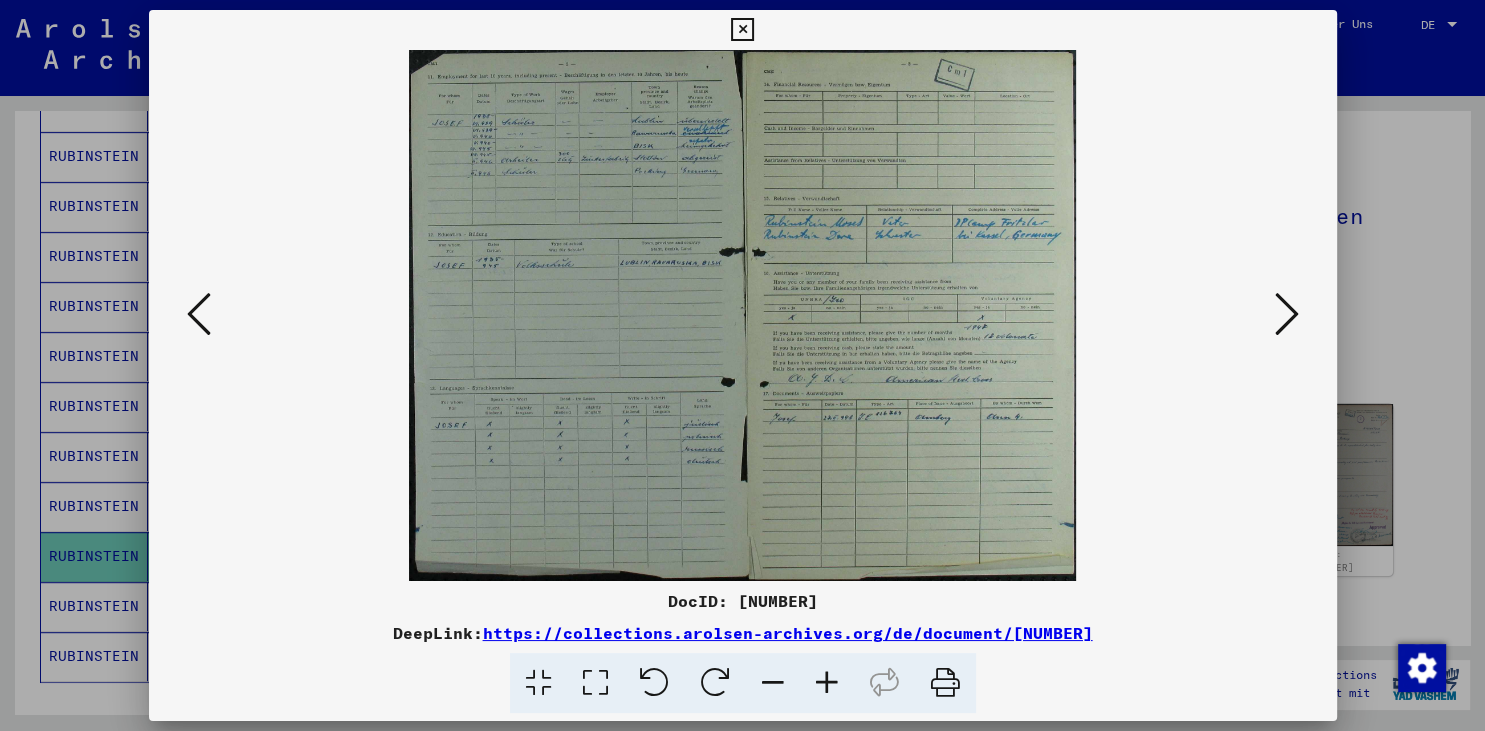 click at bounding box center [1287, 314] 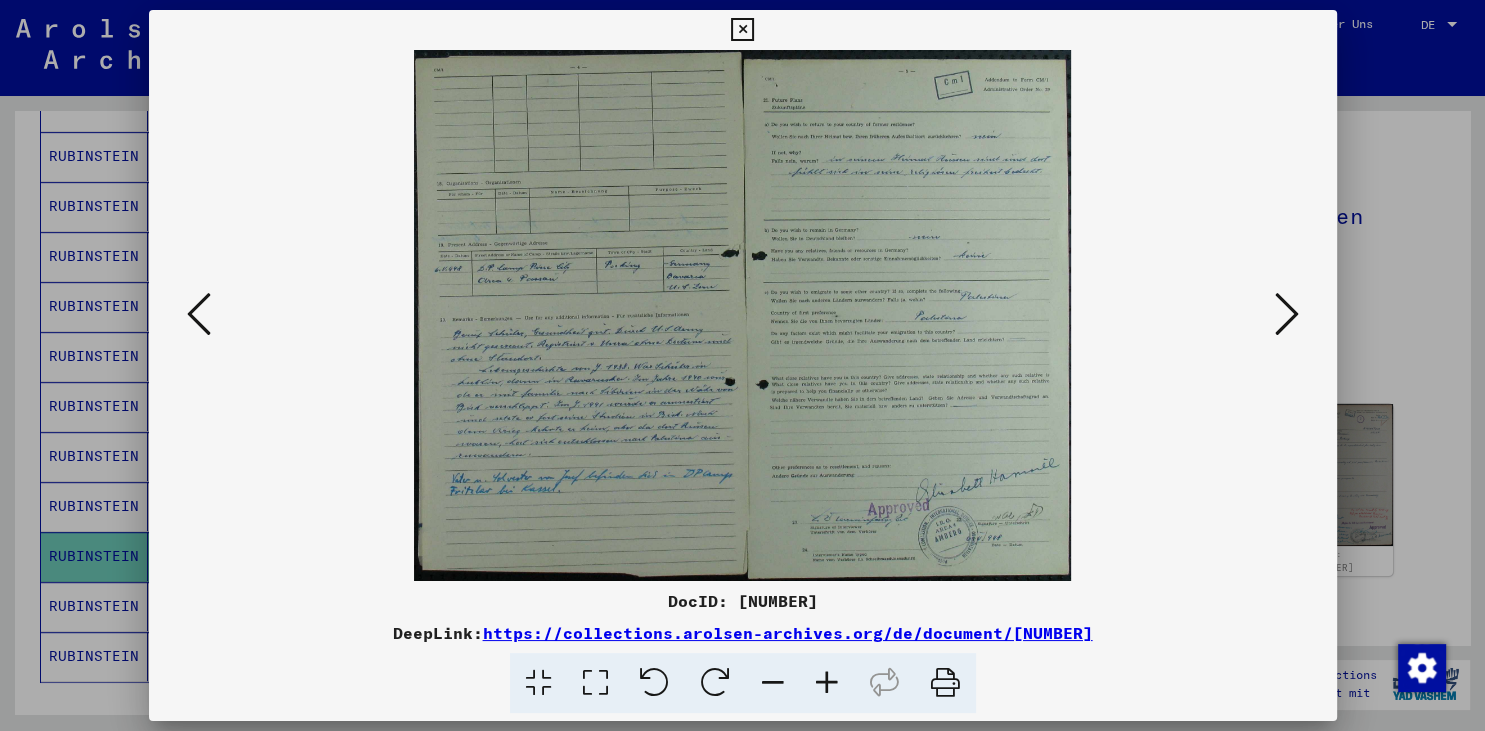 click at bounding box center [1287, 314] 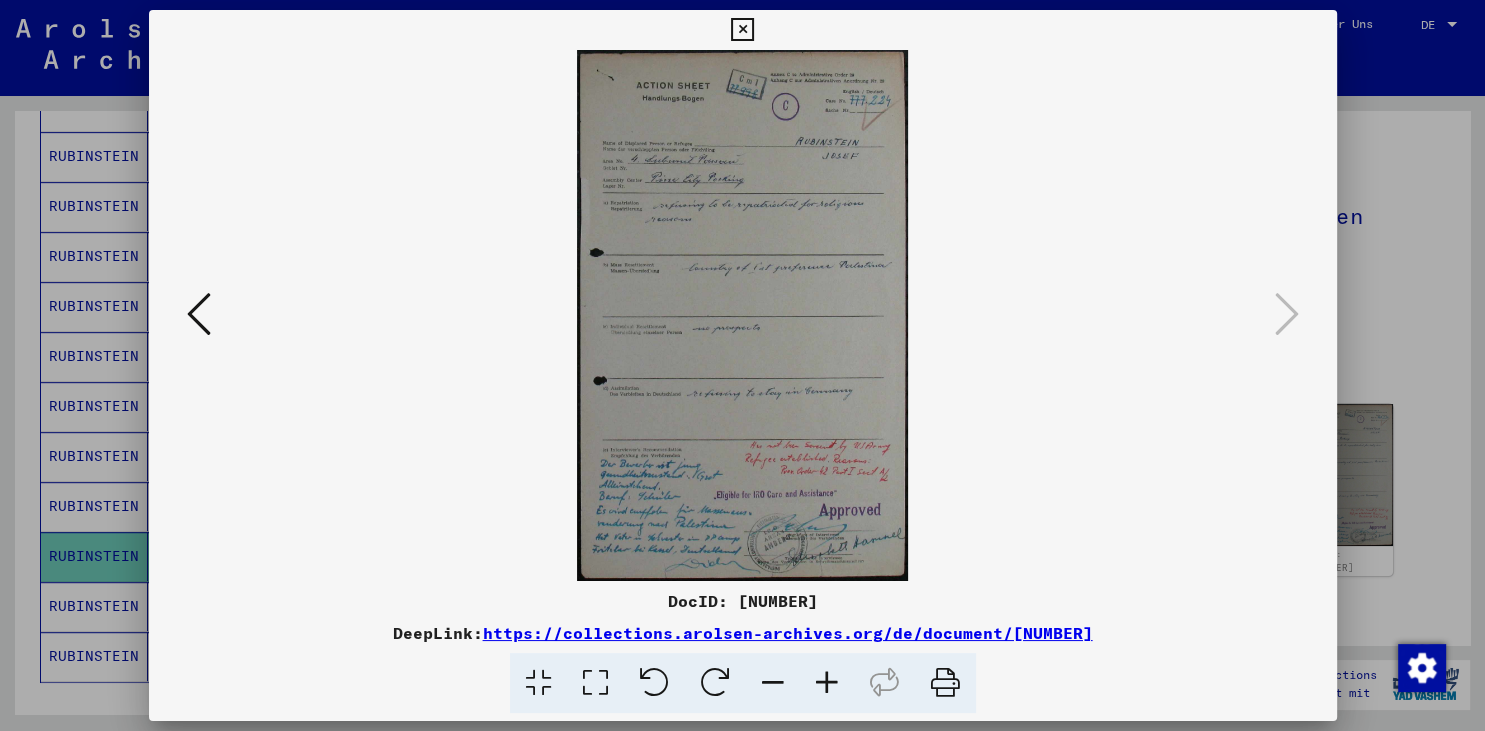 click at bounding box center [742, 30] 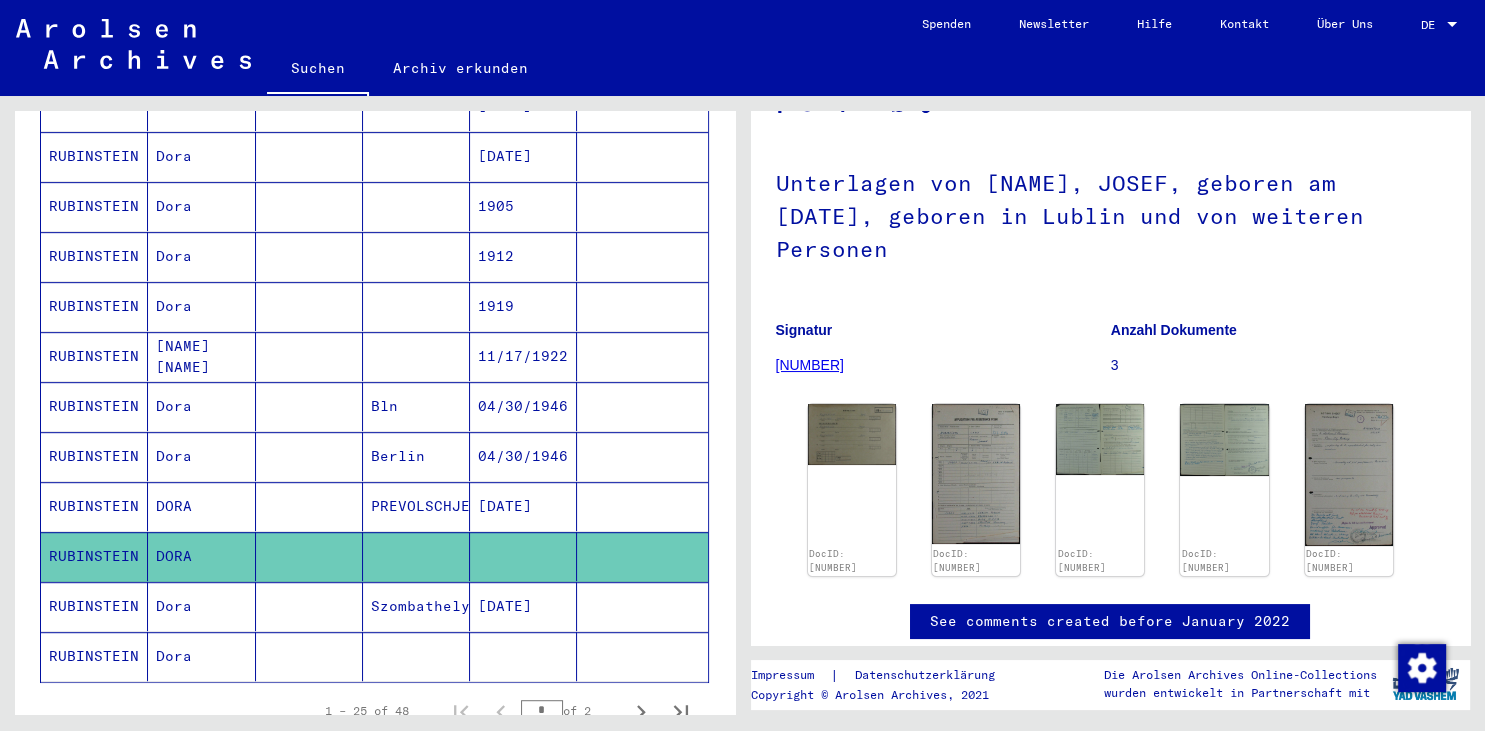 click 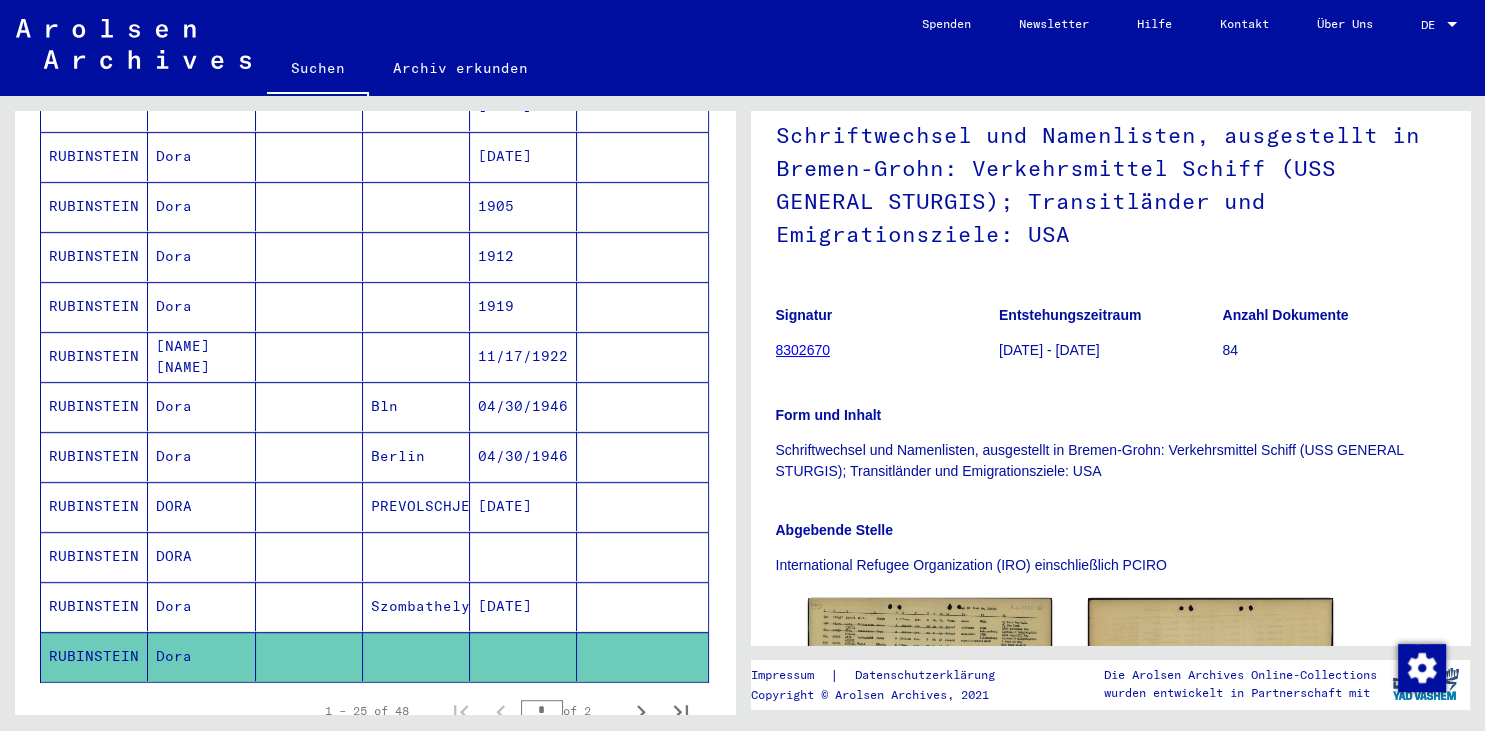 scroll, scrollTop: 110, scrollLeft: 0, axis: vertical 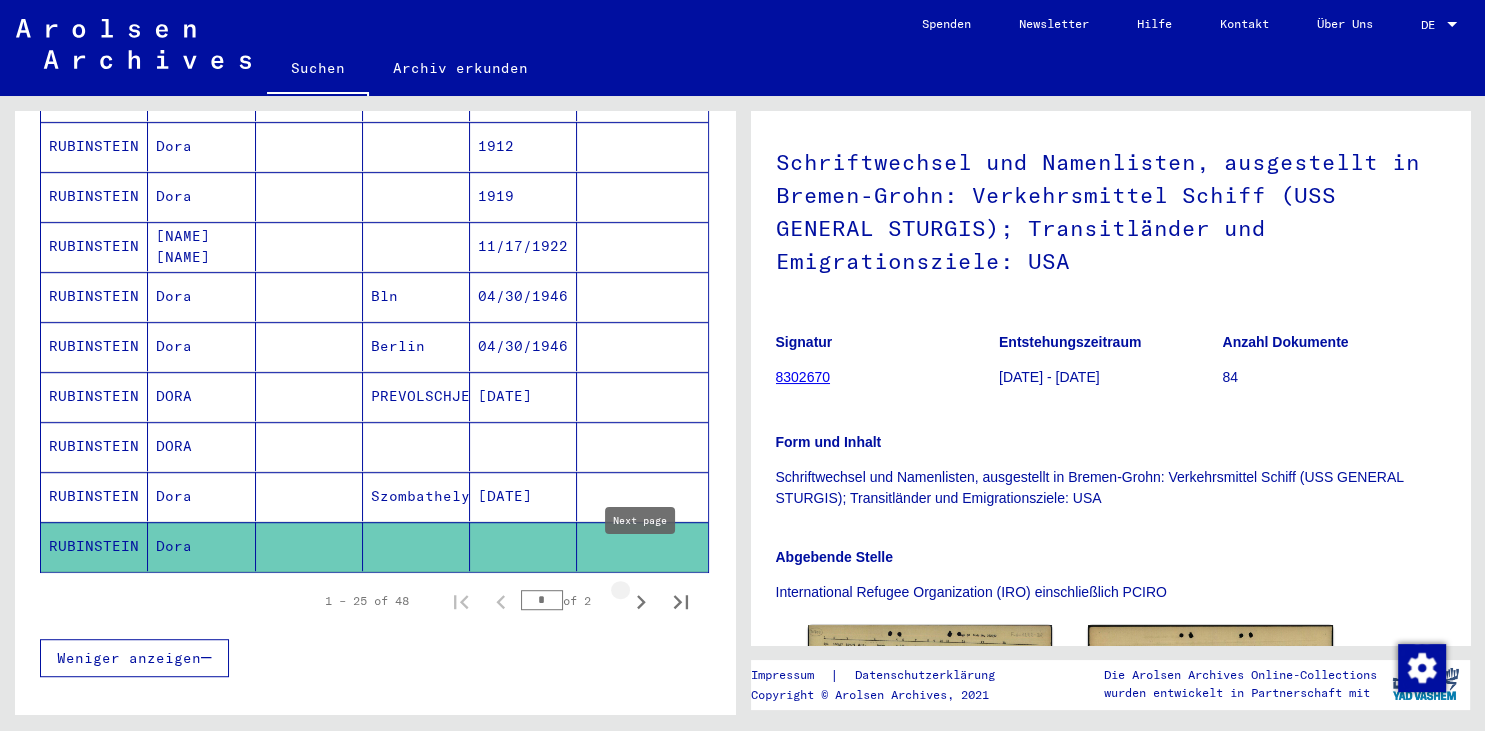 click 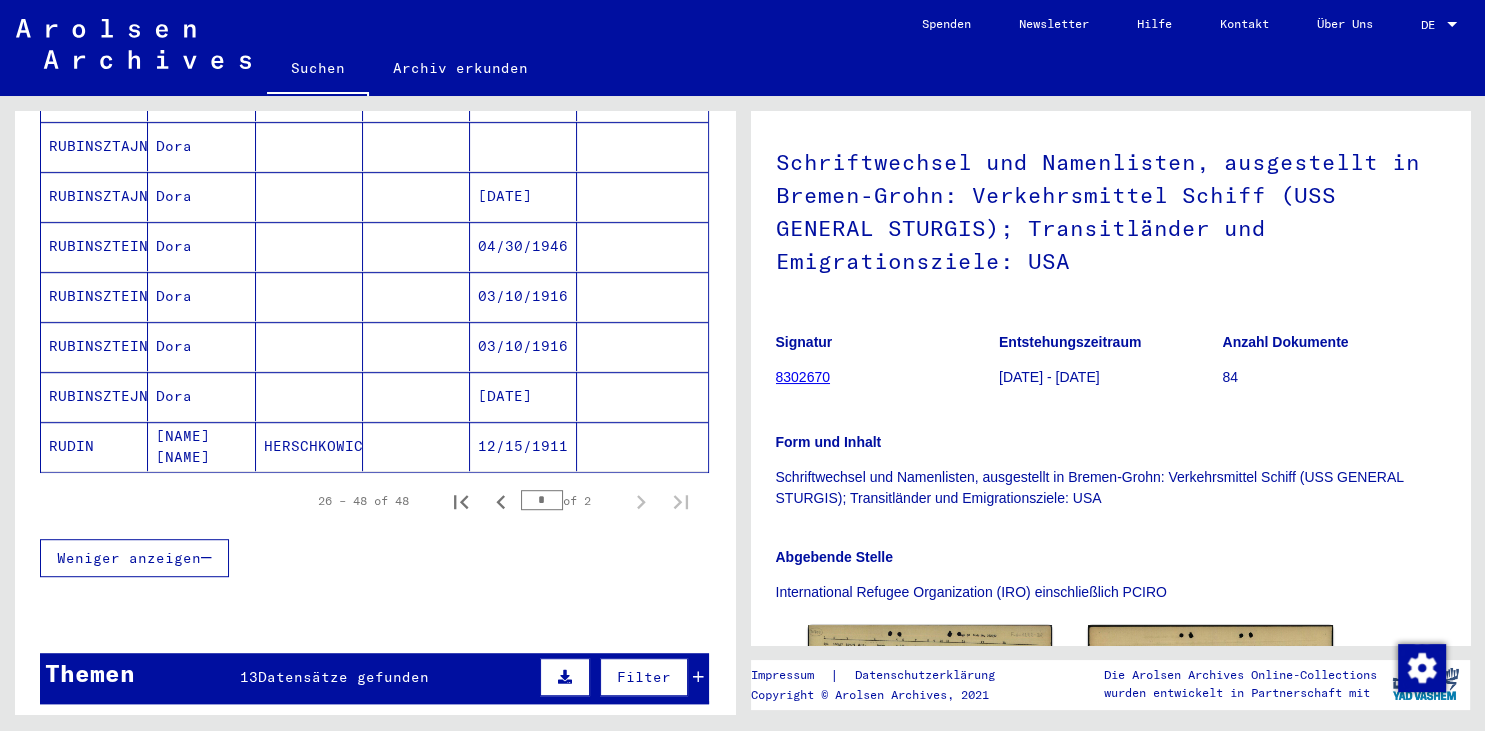 click on "[DATE]" at bounding box center (523, 446) 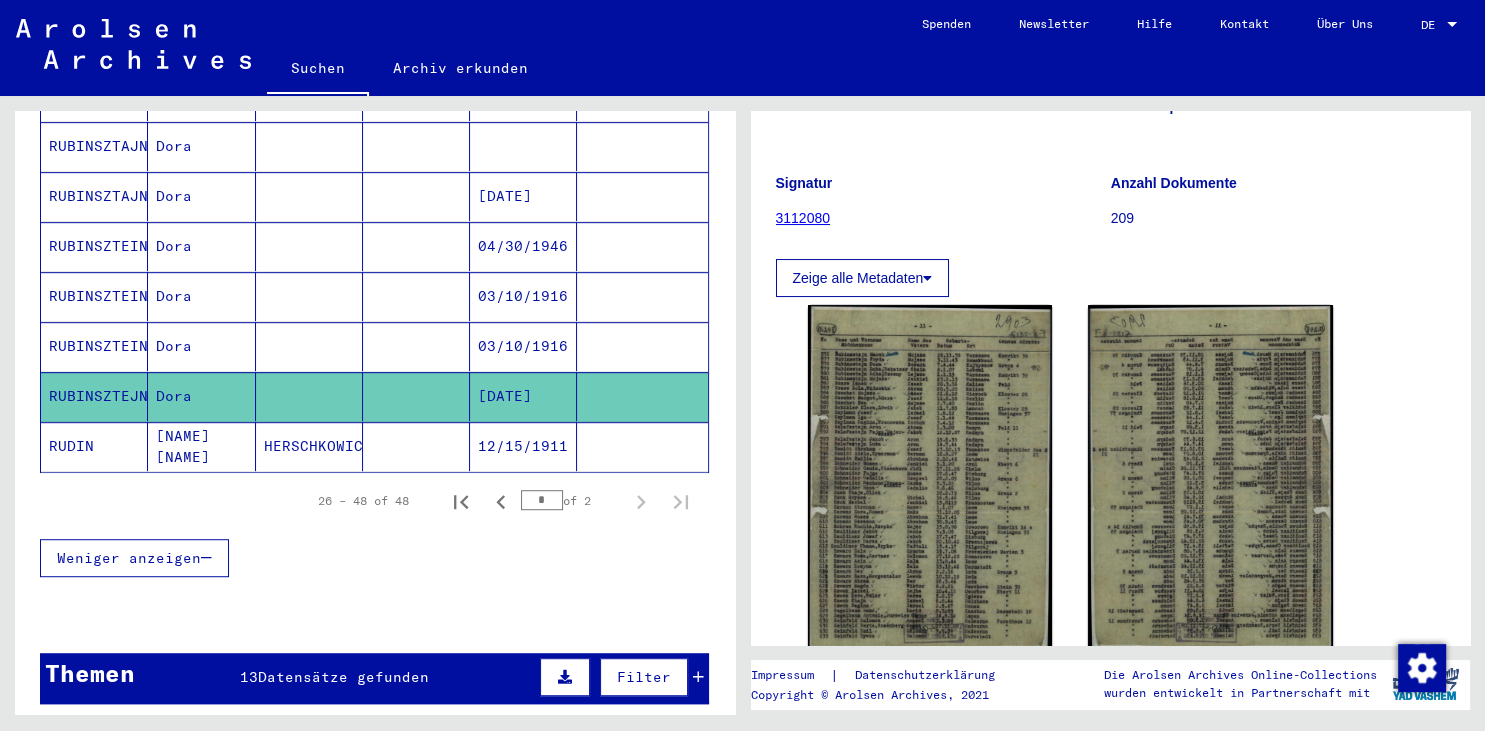 scroll, scrollTop: 221, scrollLeft: 0, axis: vertical 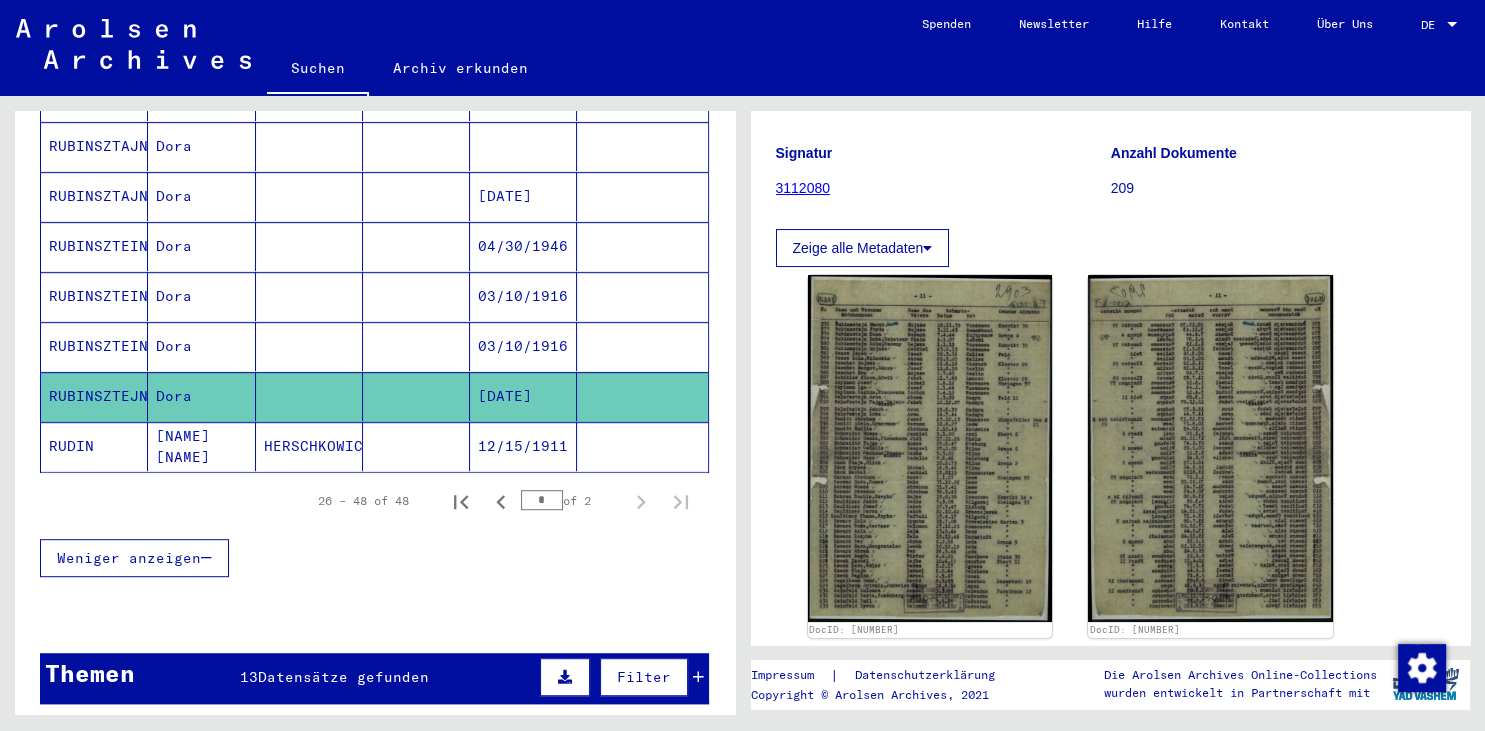 click on "[DATE]" at bounding box center (523, 246) 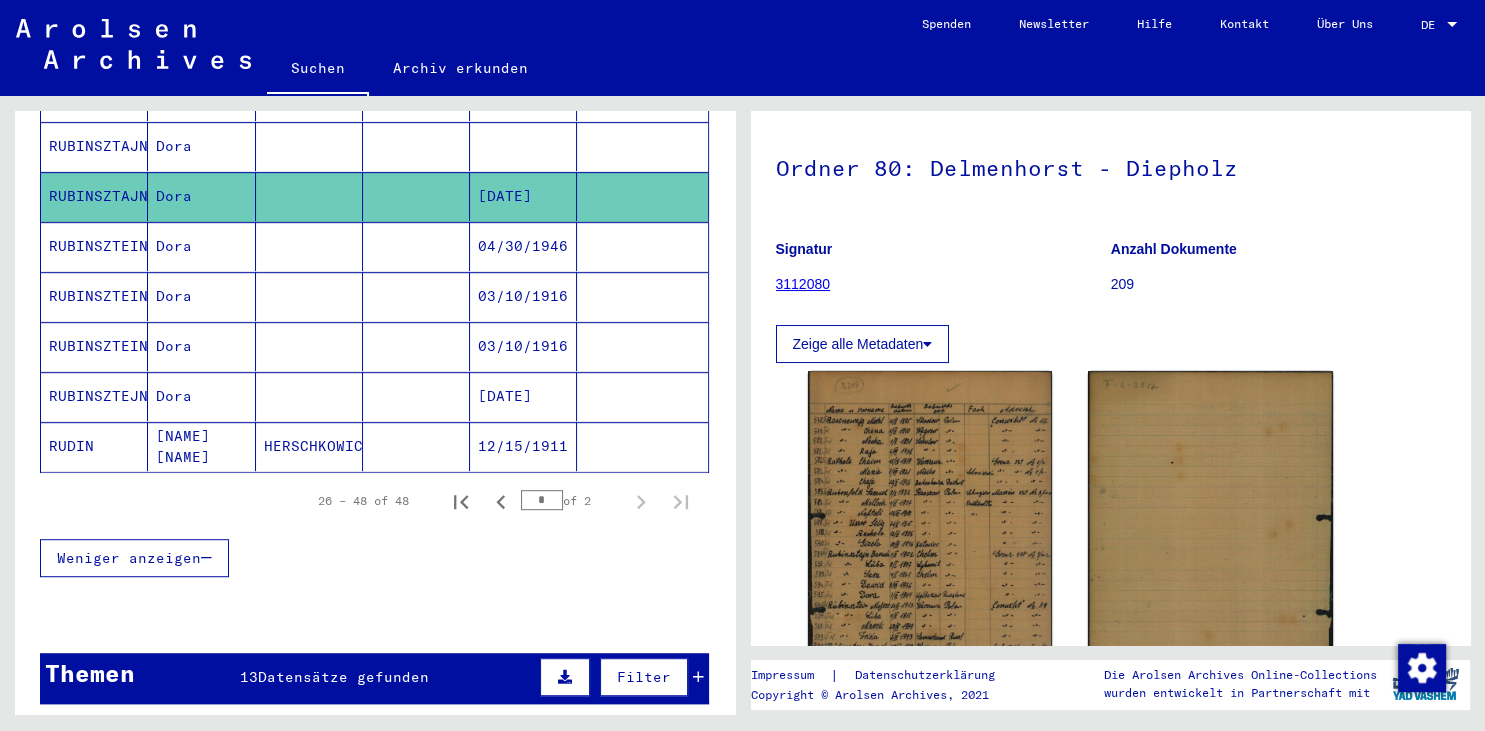 scroll, scrollTop: 110, scrollLeft: 0, axis: vertical 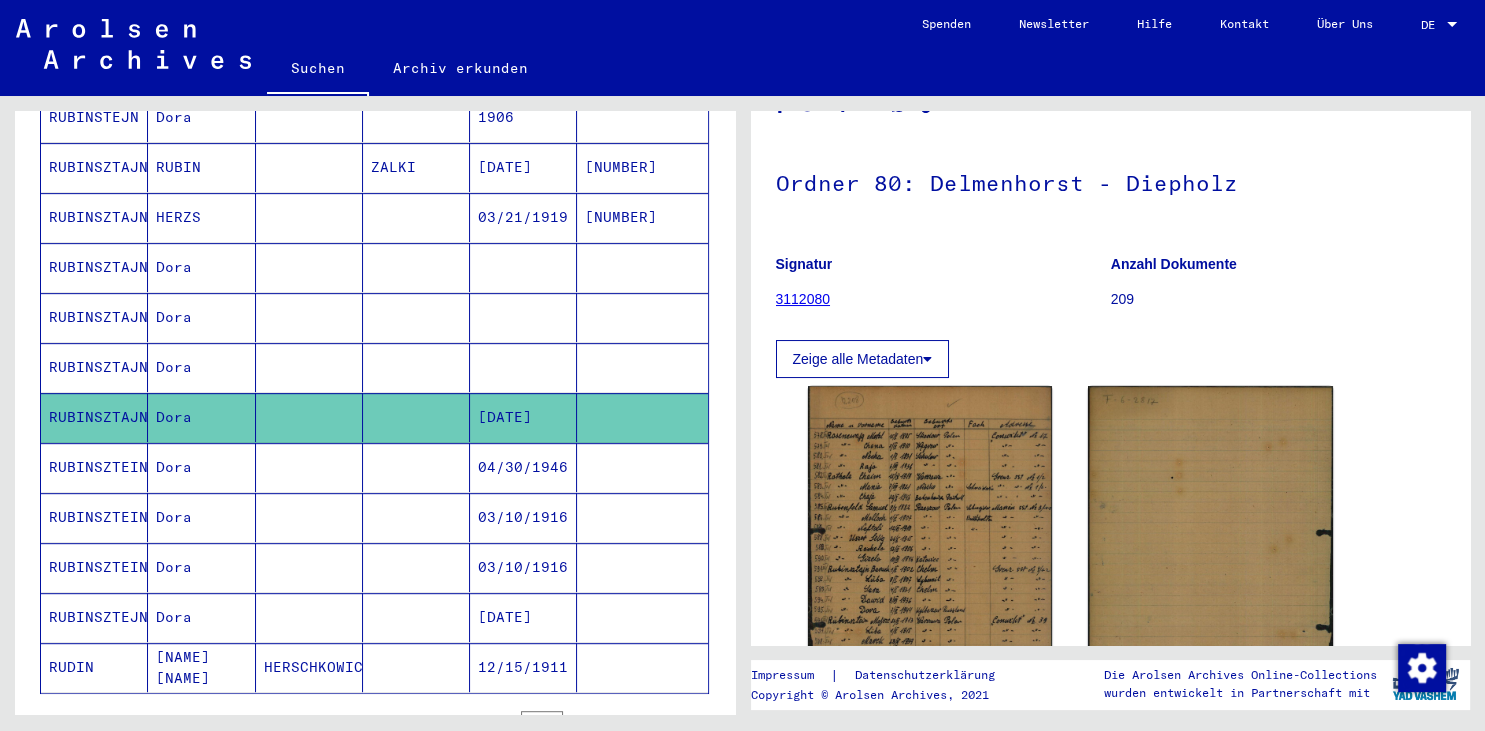 click at bounding box center (523, 417) 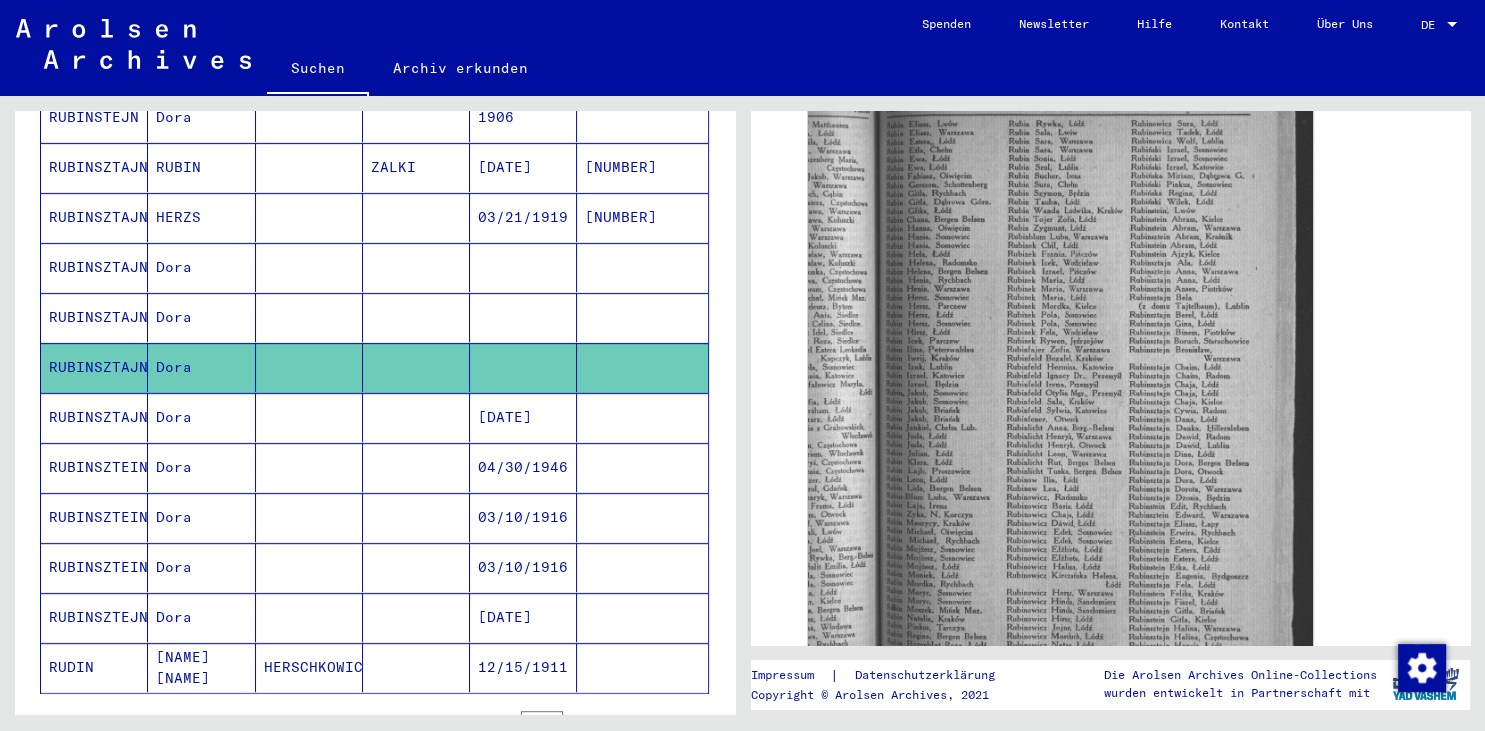scroll, scrollTop: 773, scrollLeft: 0, axis: vertical 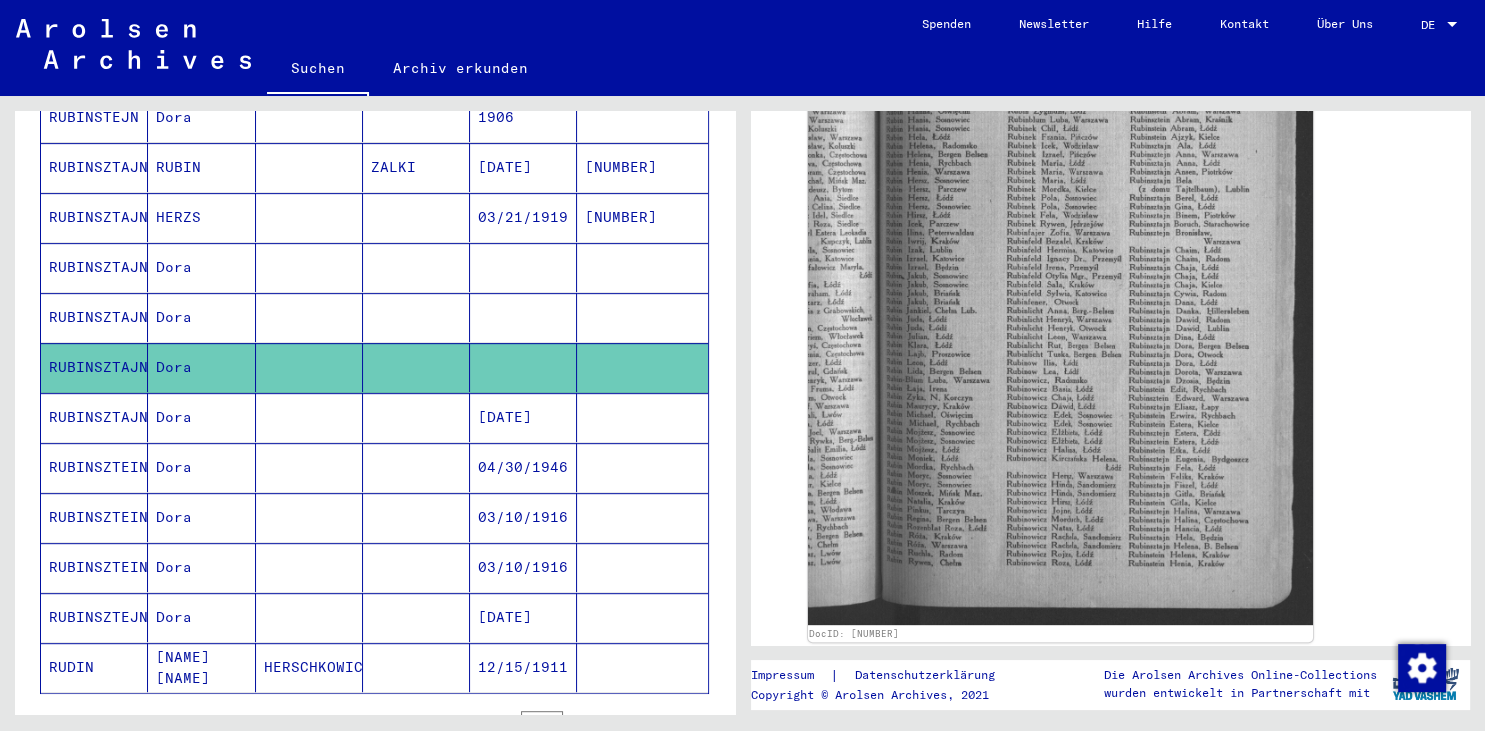 click at bounding box center (523, 367) 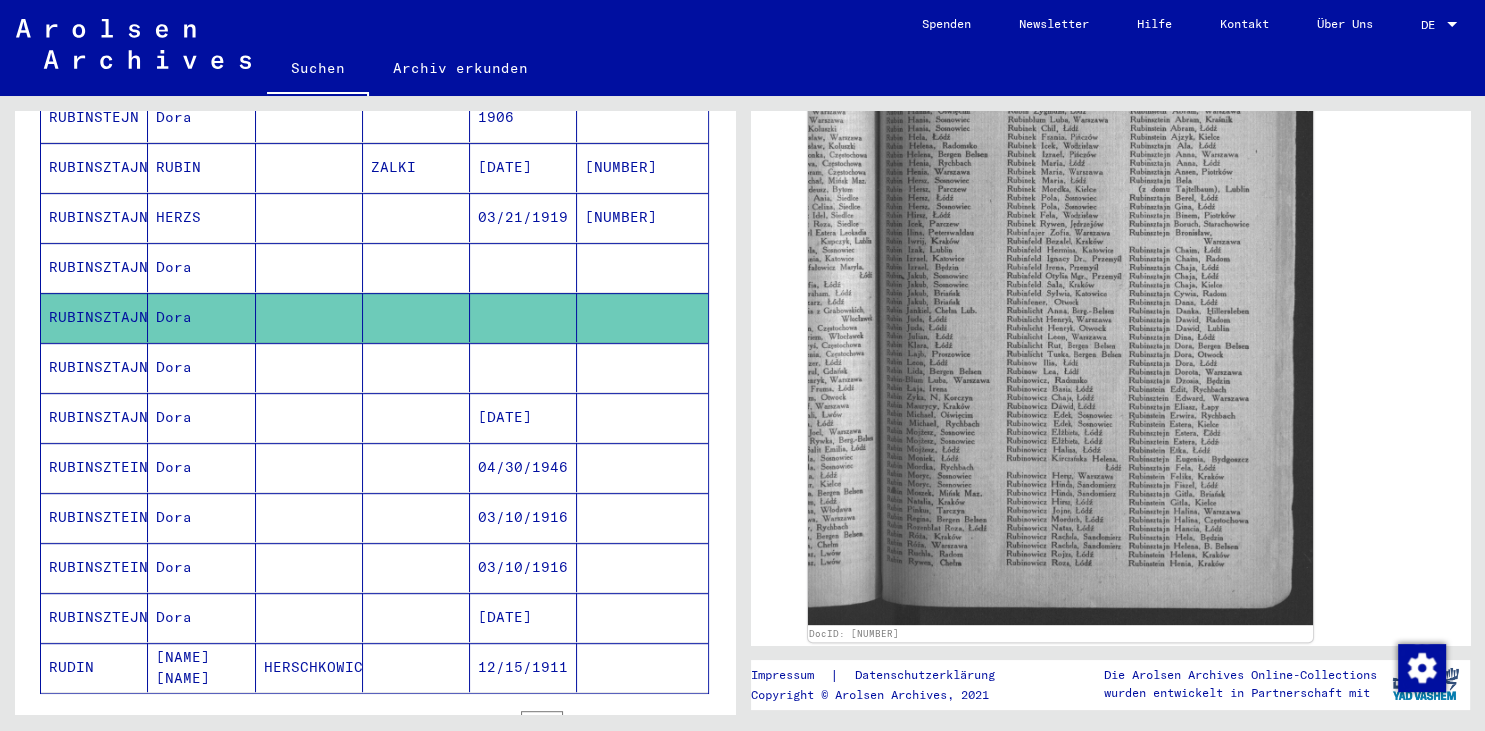 click 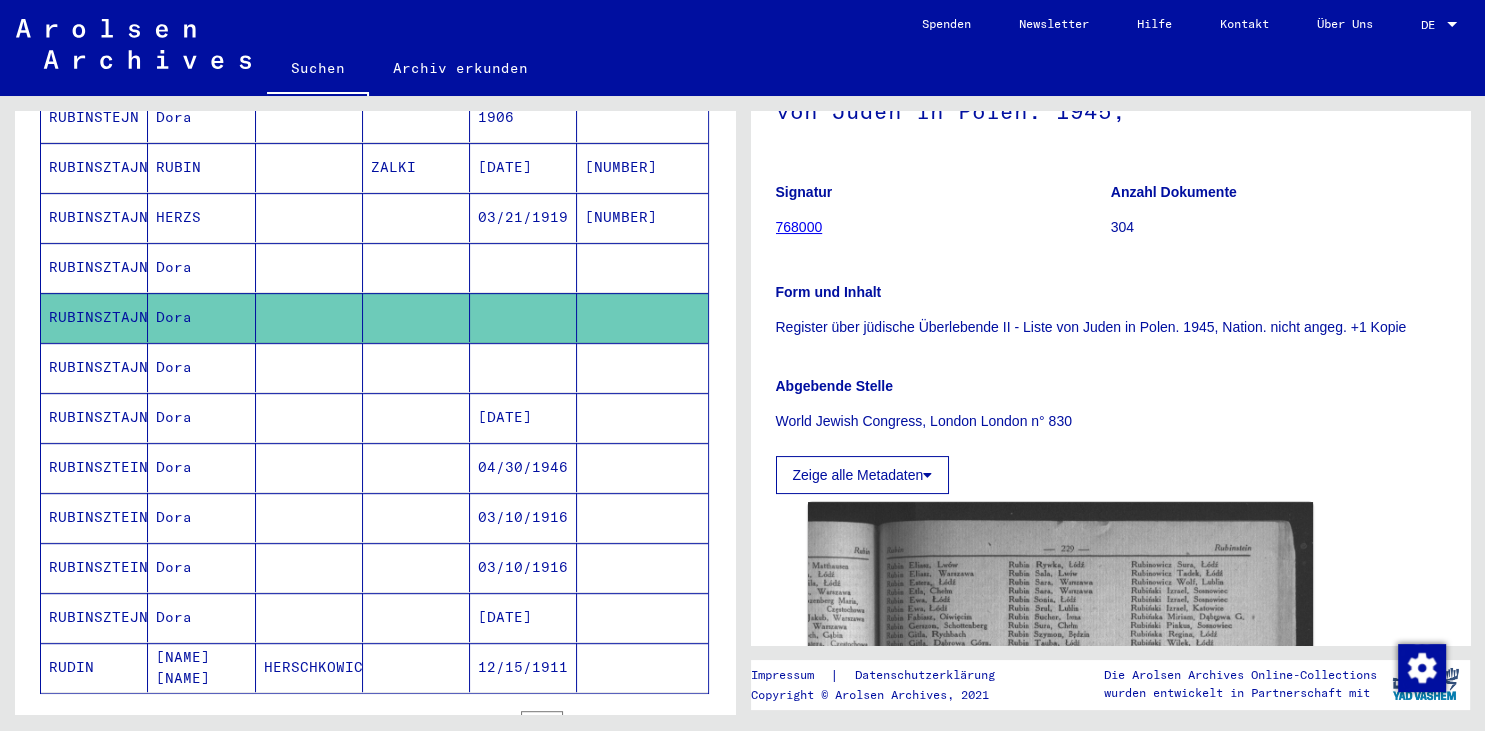 scroll, scrollTop: 110, scrollLeft: 0, axis: vertical 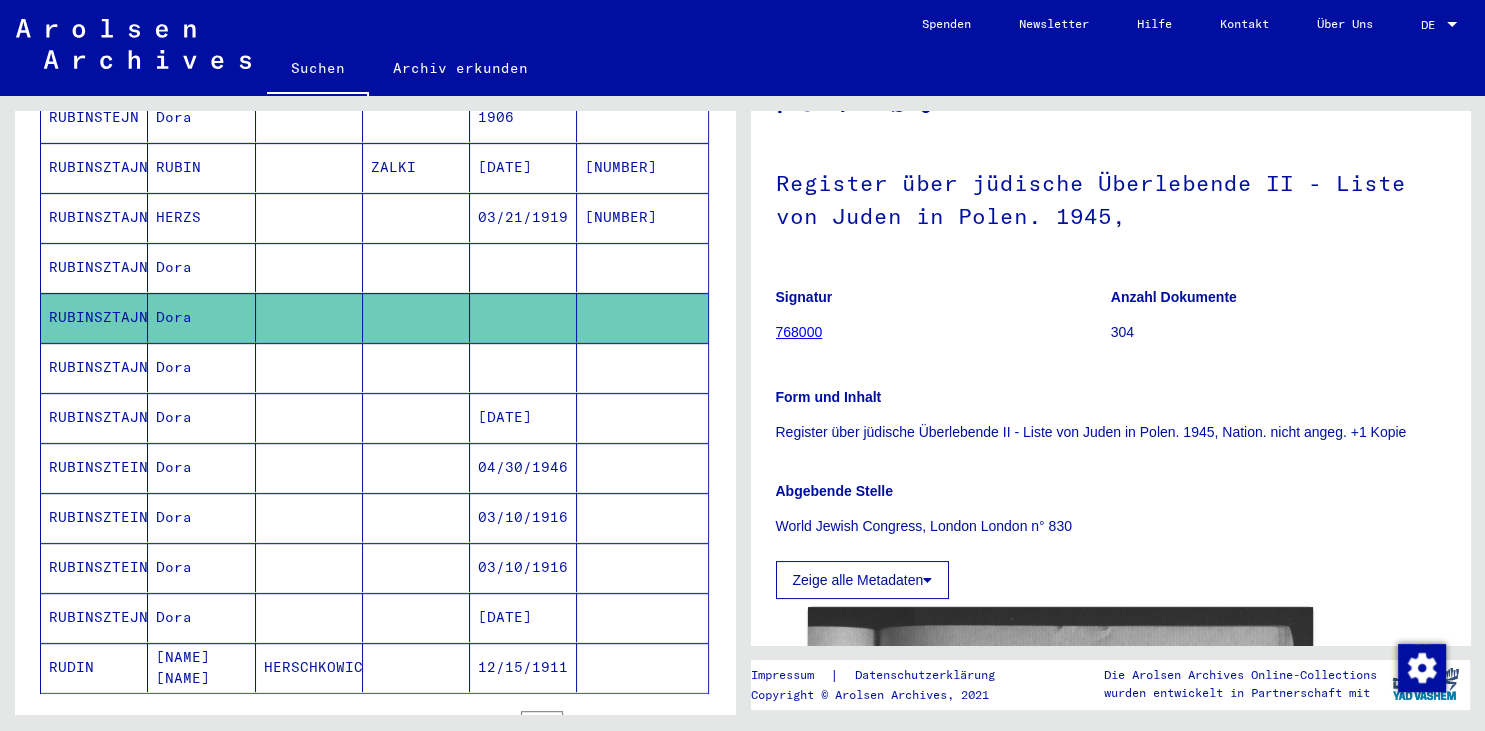 click at bounding box center (523, 417) 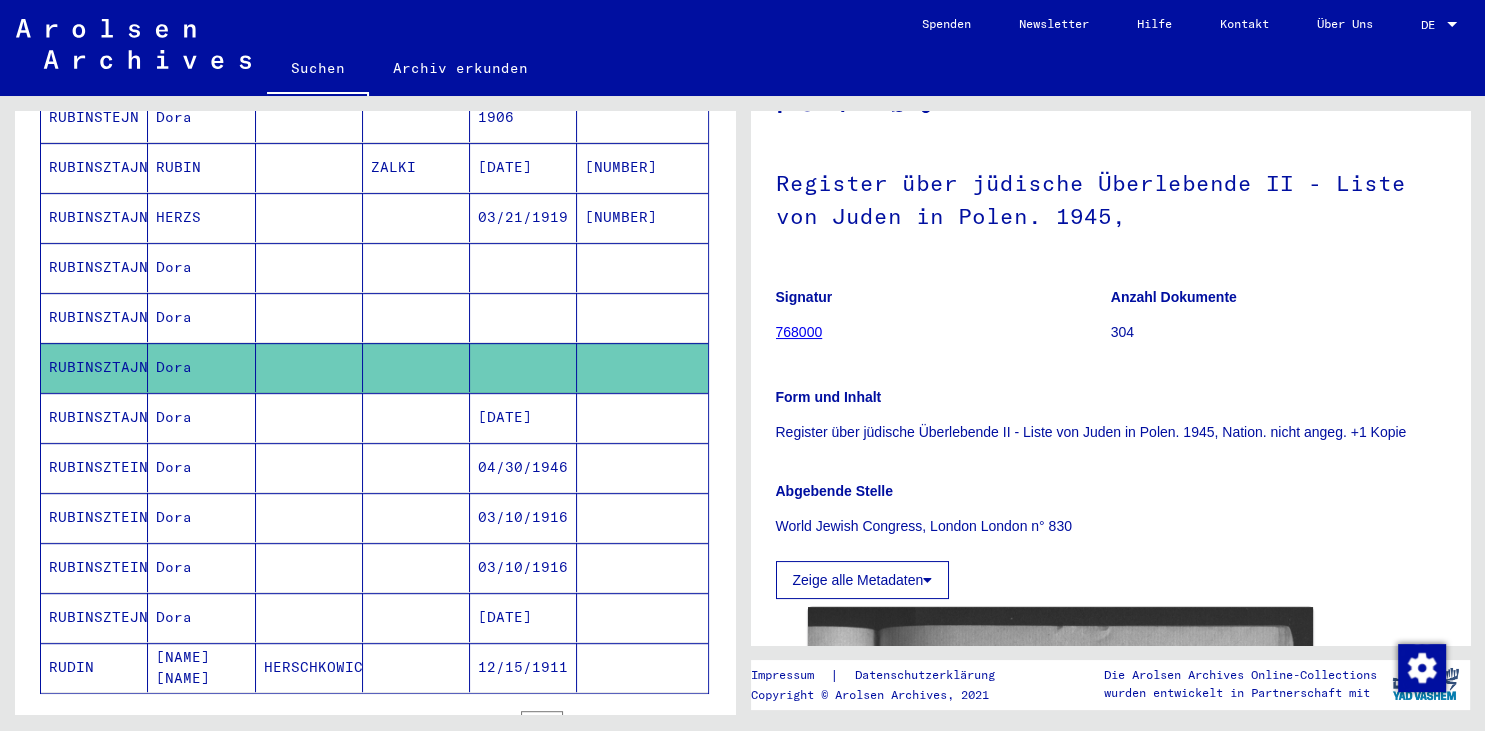 click at bounding box center [523, 367] 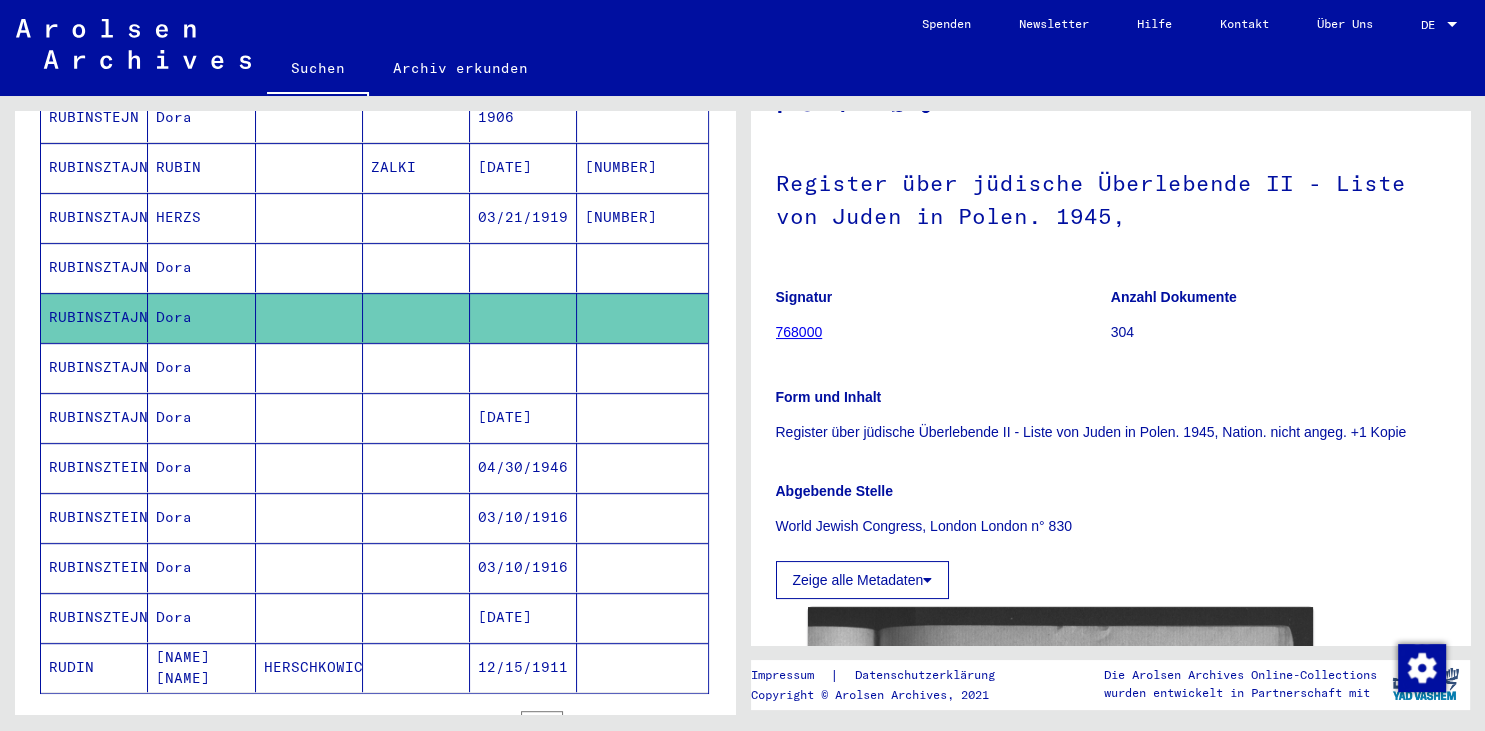 click at bounding box center (523, 317) 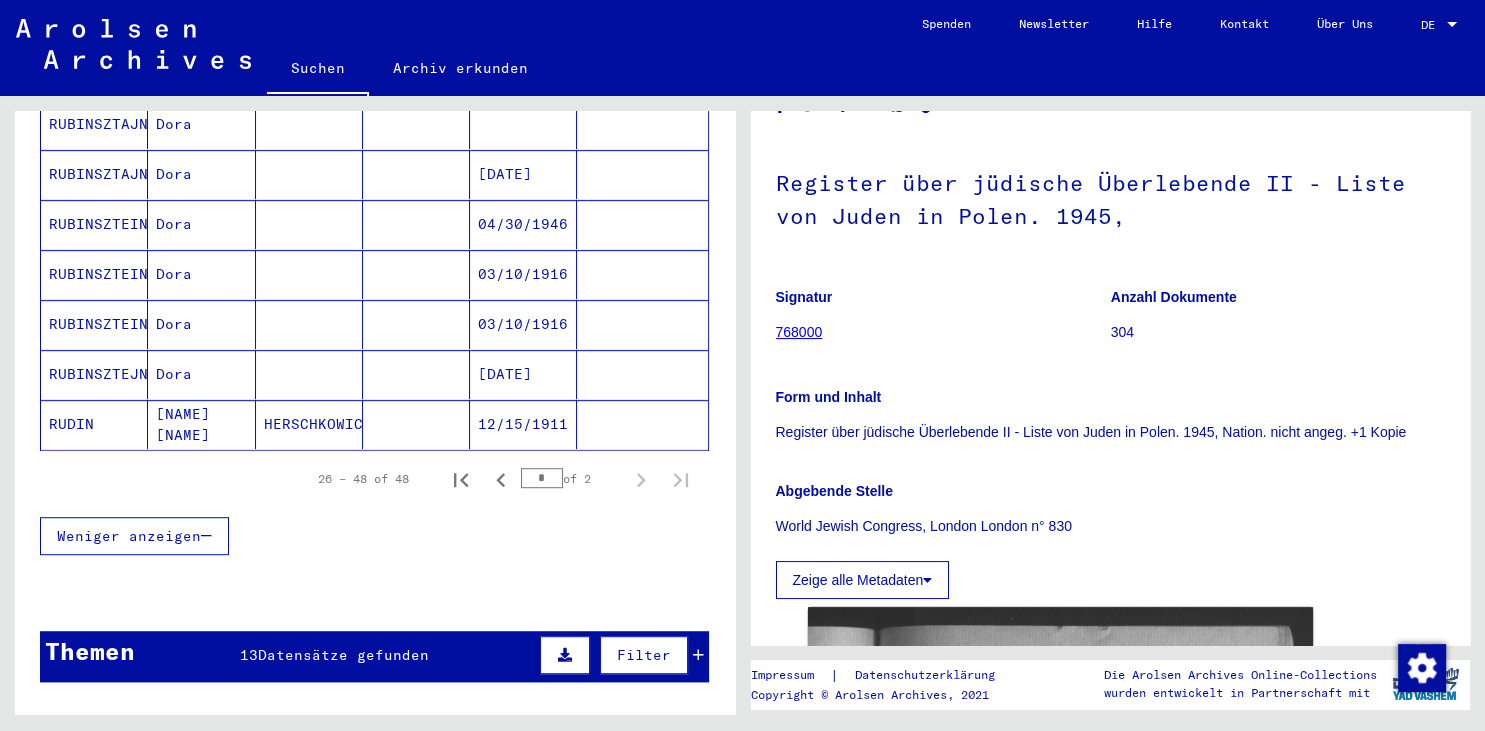 scroll, scrollTop: 1214, scrollLeft: 0, axis: vertical 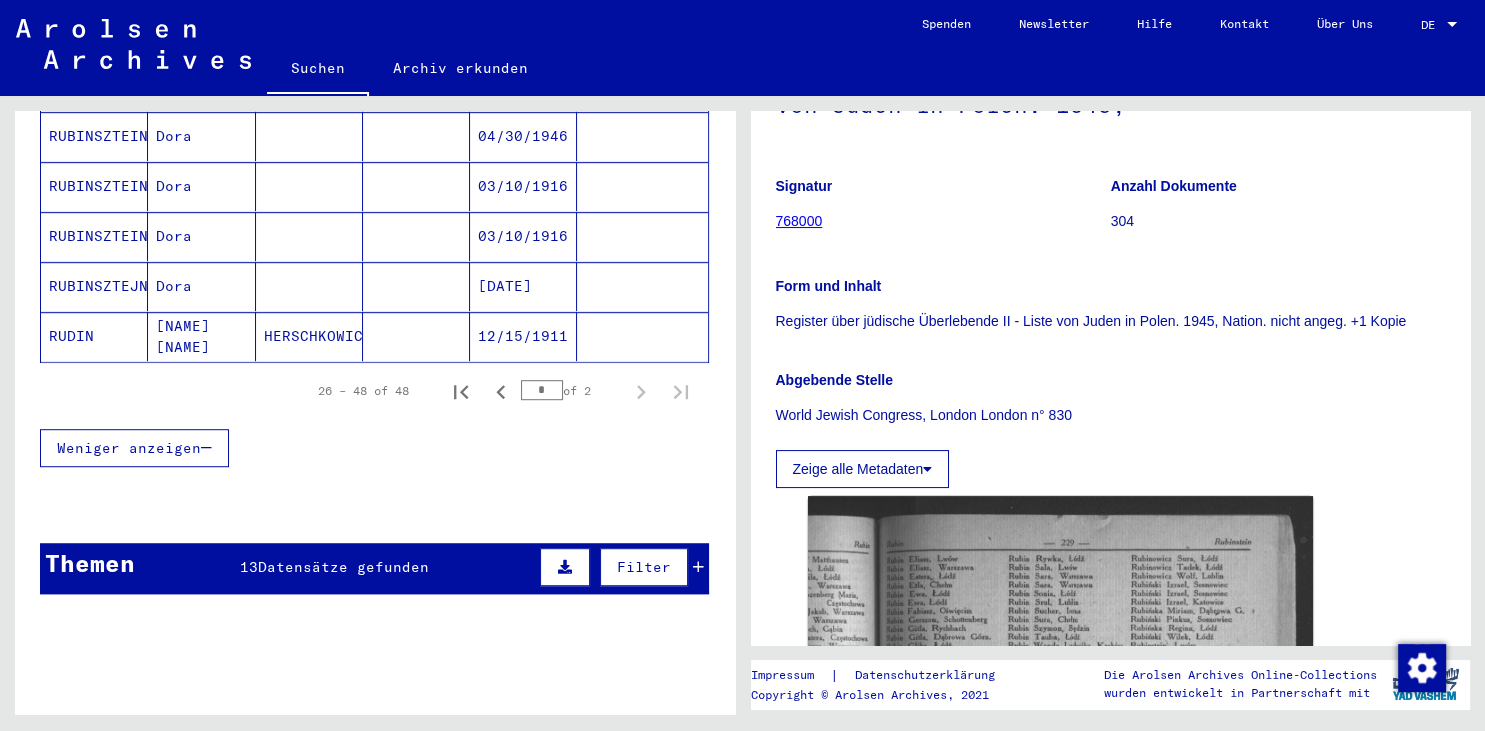 click 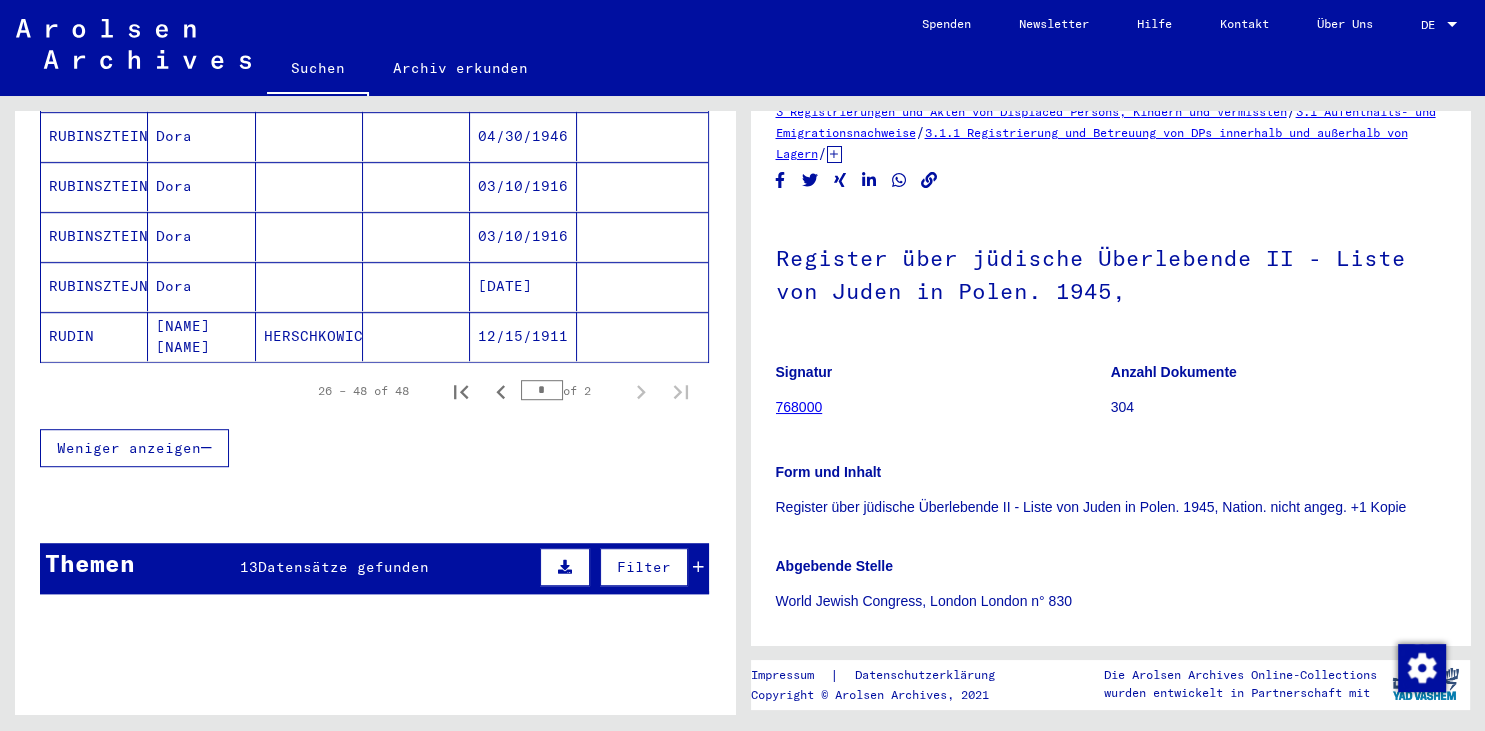 scroll, scrollTop: 0, scrollLeft: 0, axis: both 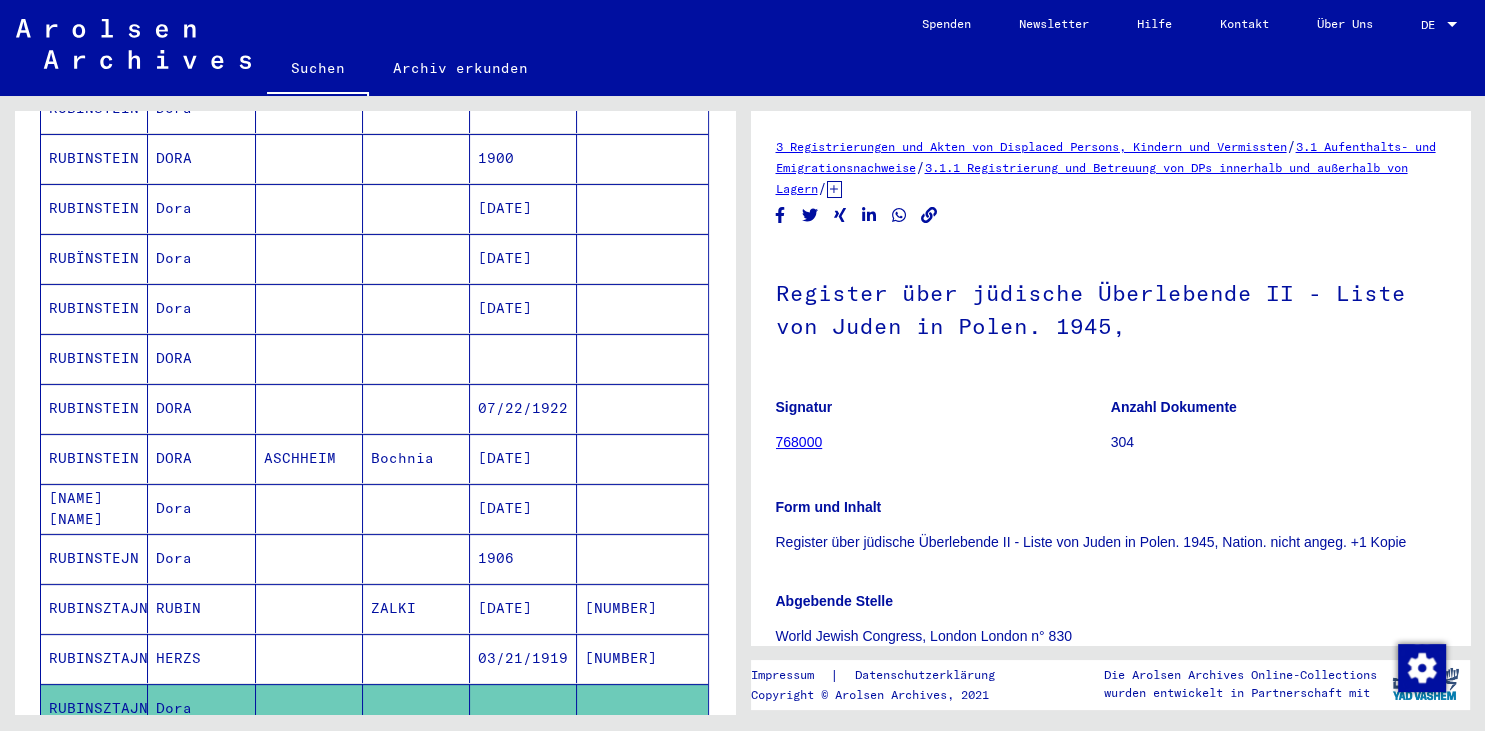 click on "[DATE]" at bounding box center (523, 258) 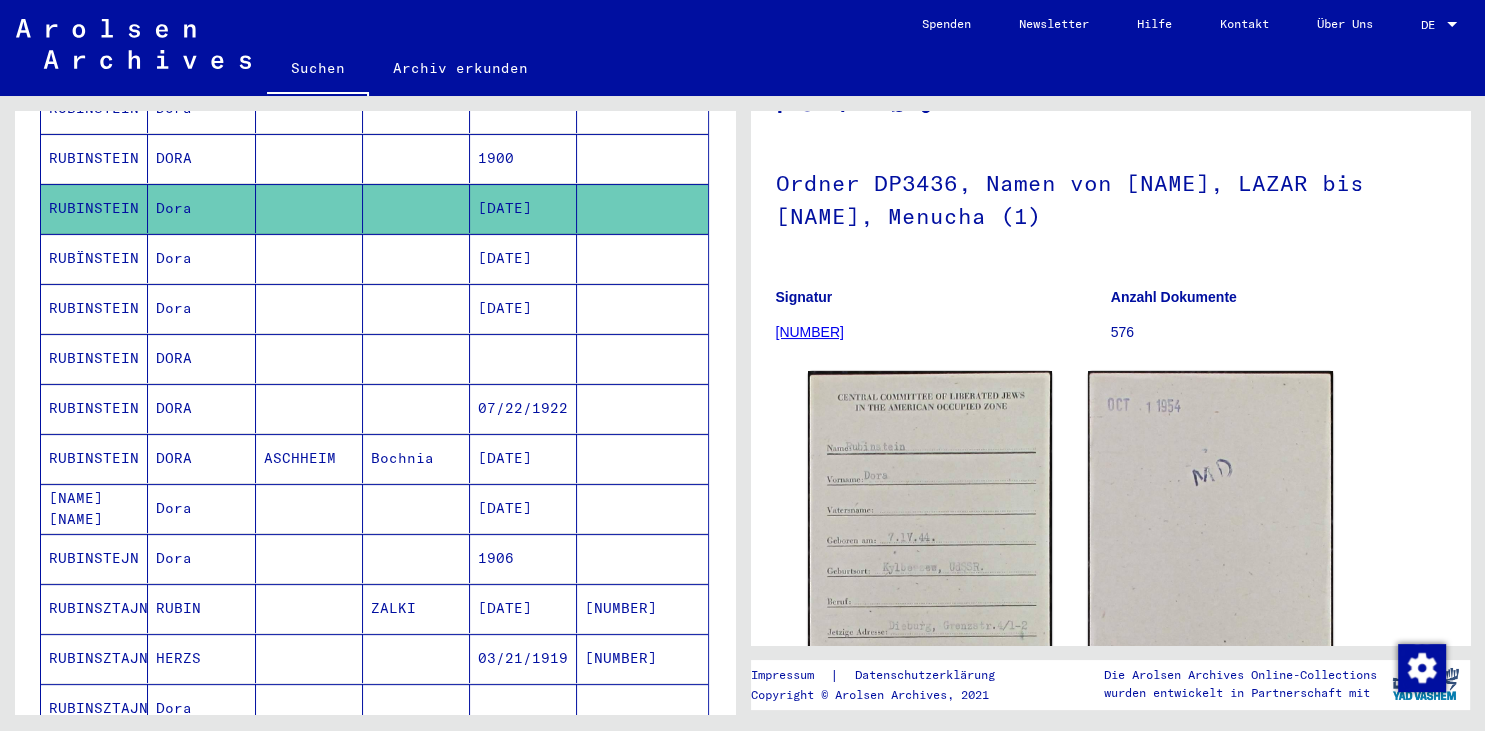 scroll, scrollTop: 221, scrollLeft: 0, axis: vertical 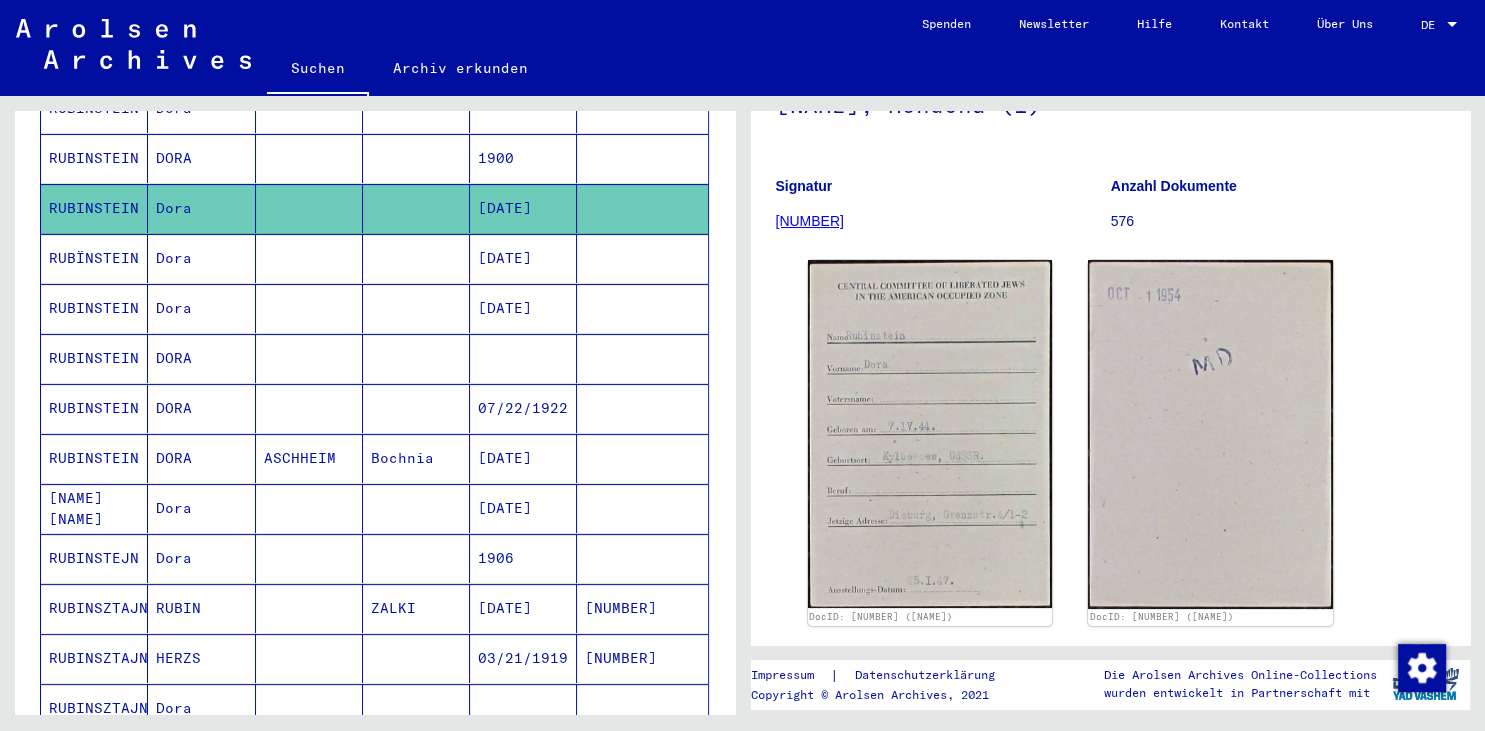 click on "[DATE]" at bounding box center [523, 308] 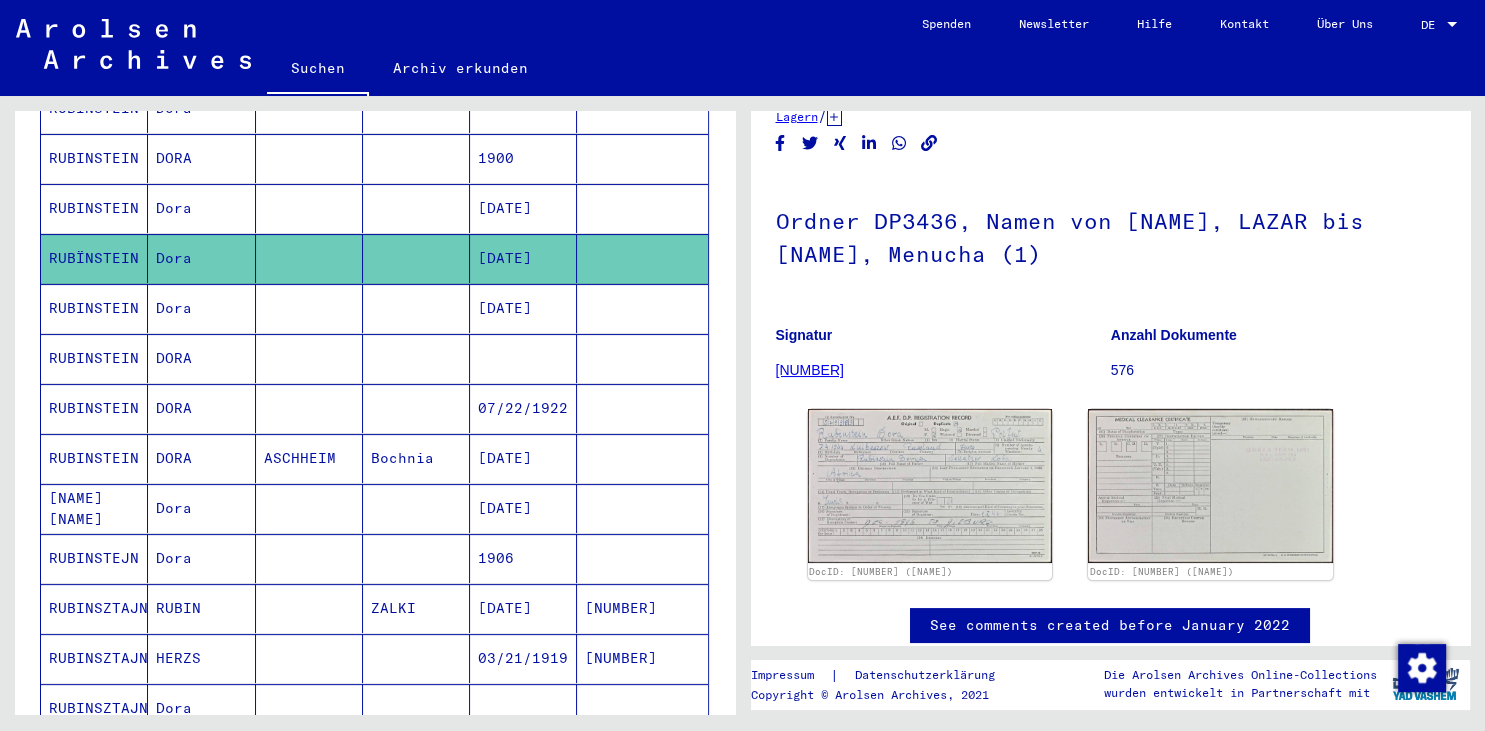 scroll, scrollTop: 110, scrollLeft: 0, axis: vertical 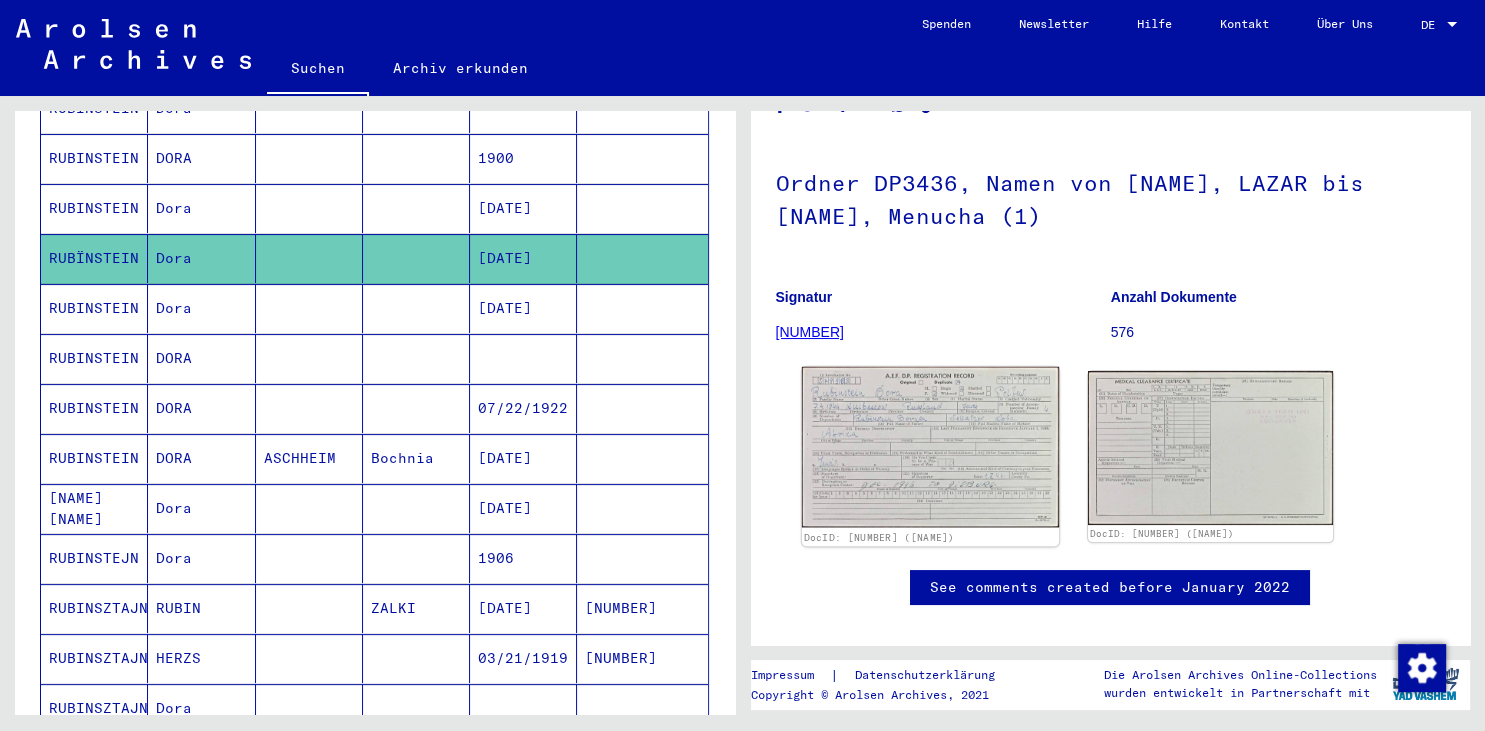 click 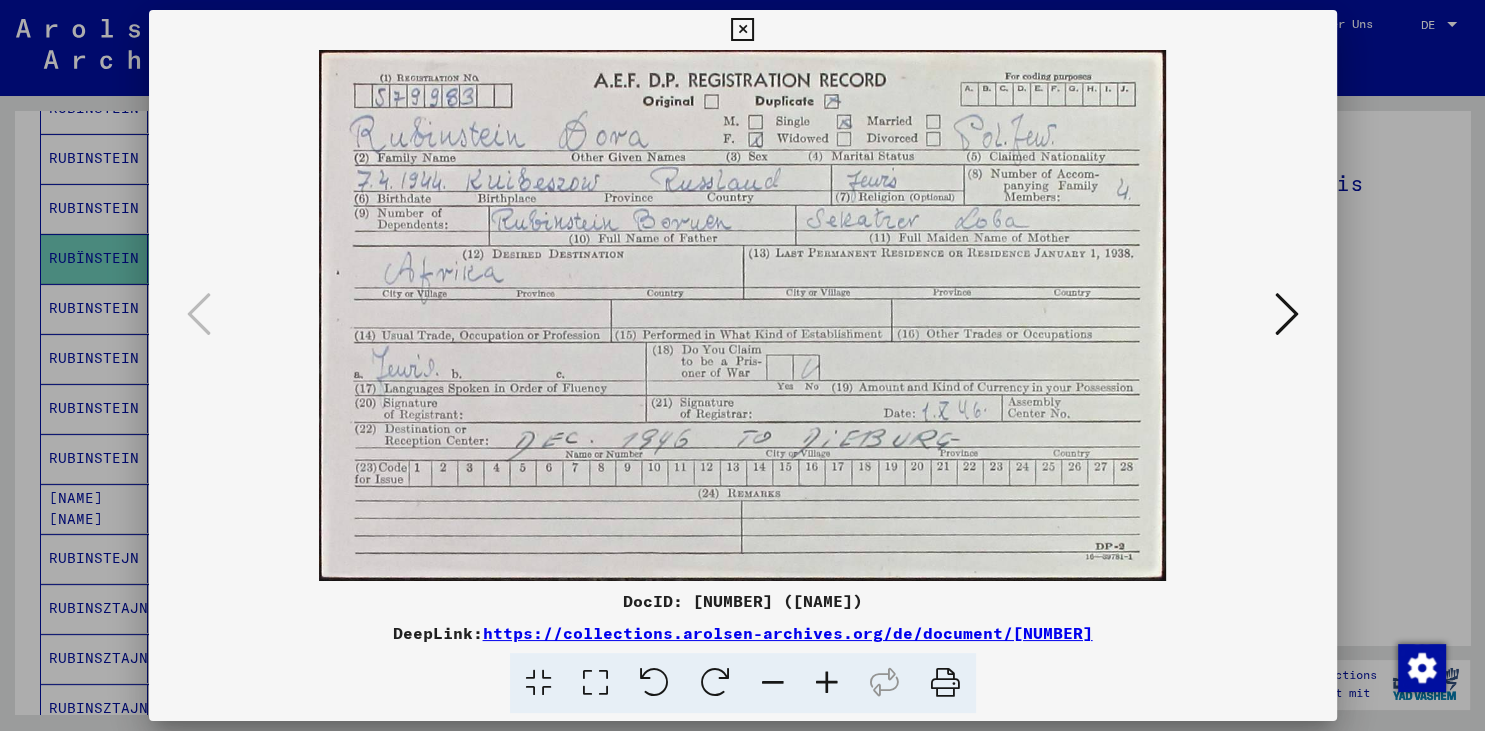 click at bounding box center (1287, 314) 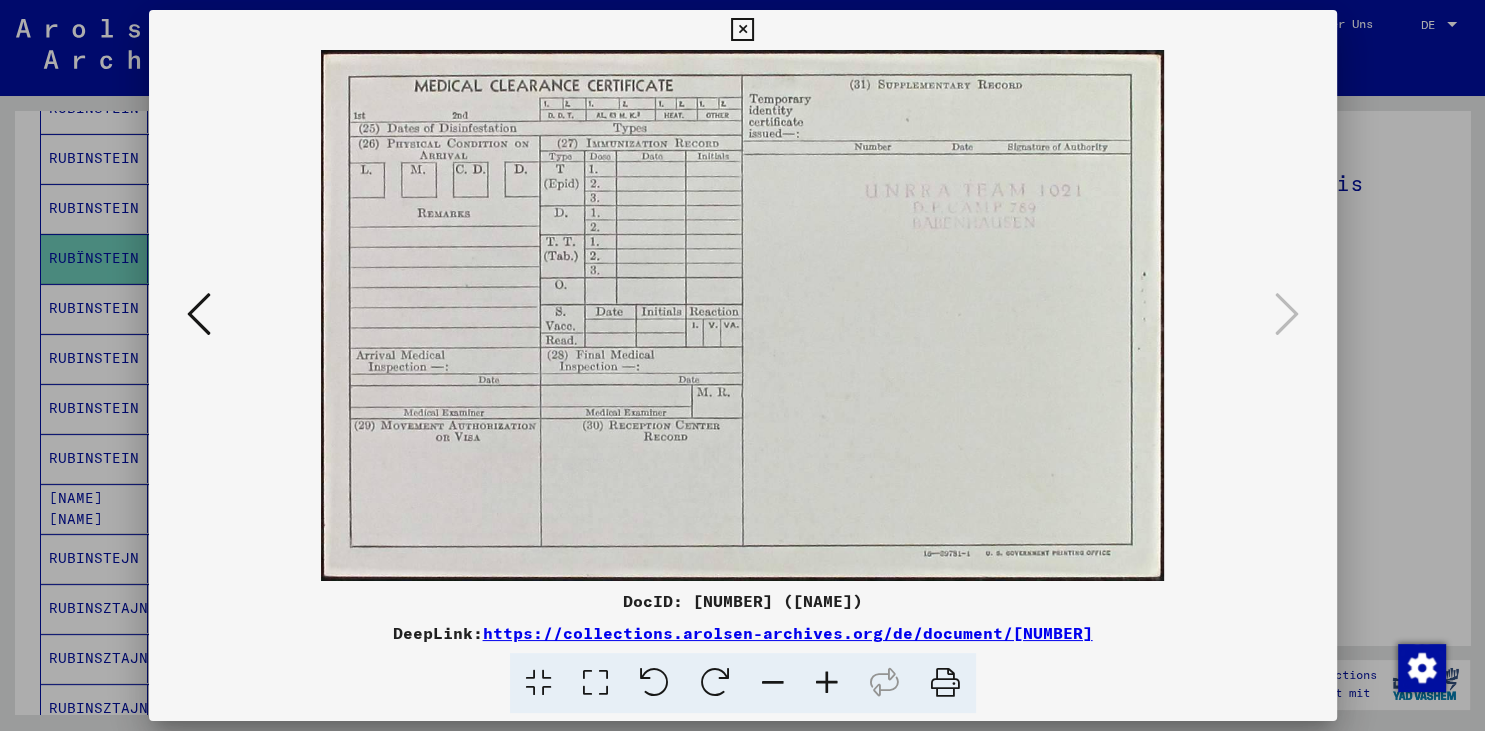 click at bounding box center [742, 30] 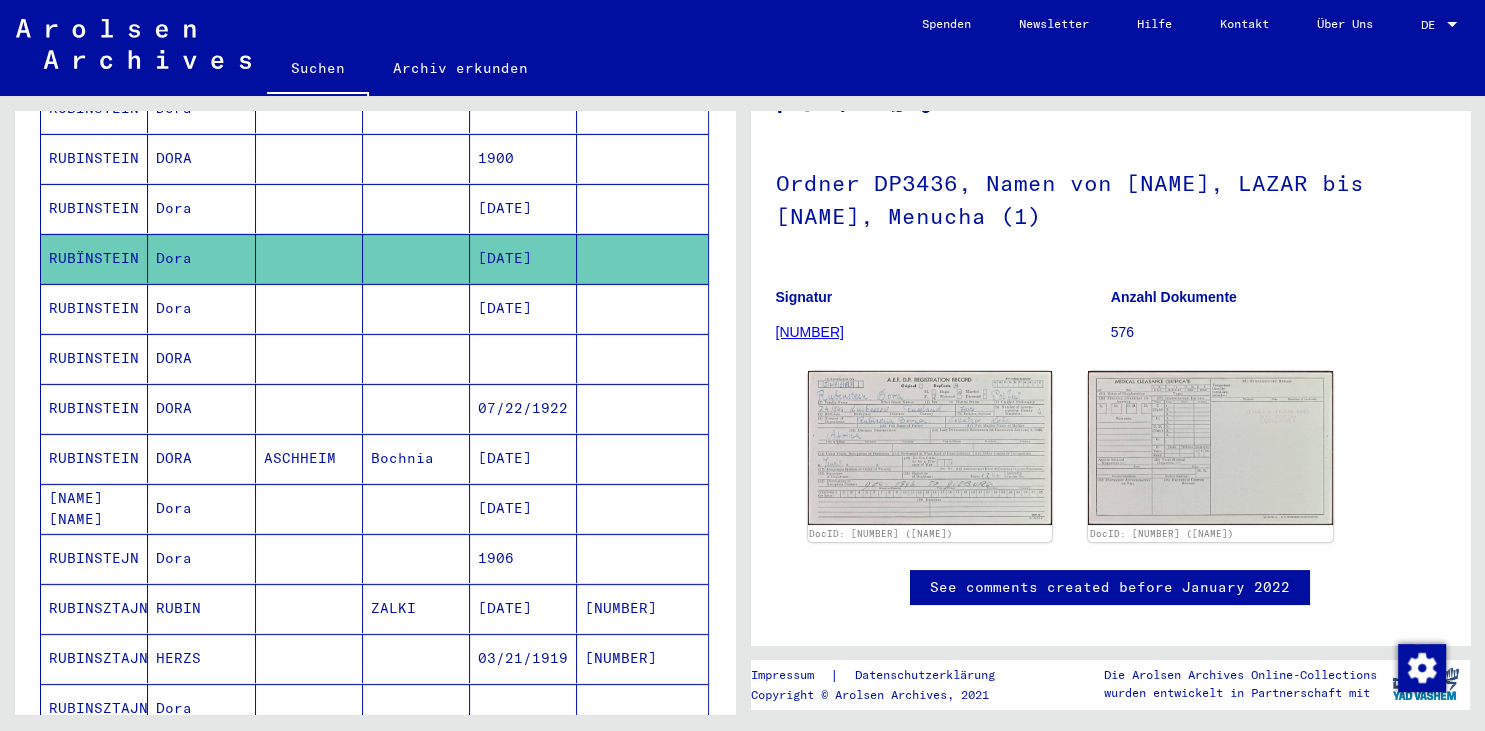 click on "[DATE]" at bounding box center [523, 258] 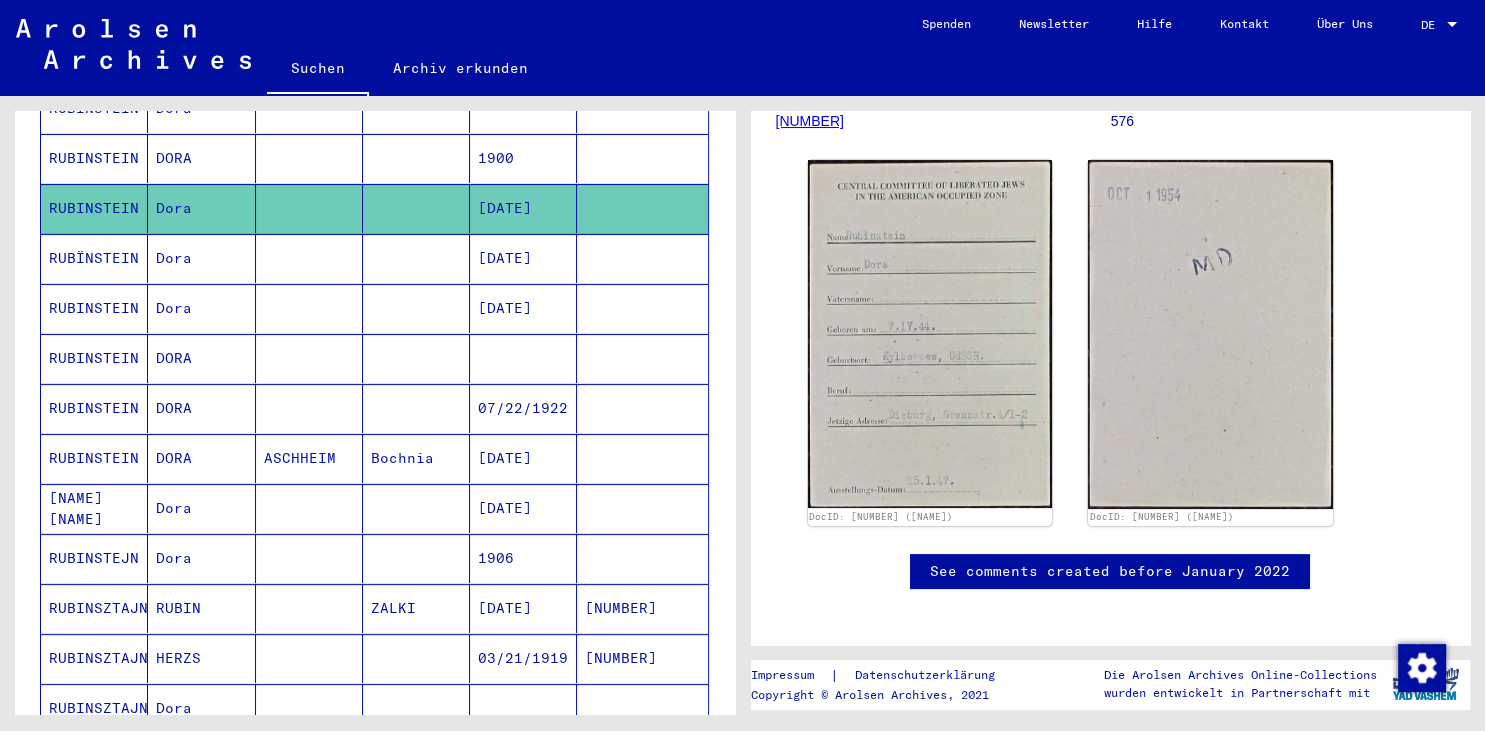 scroll, scrollTop: 0, scrollLeft: 0, axis: both 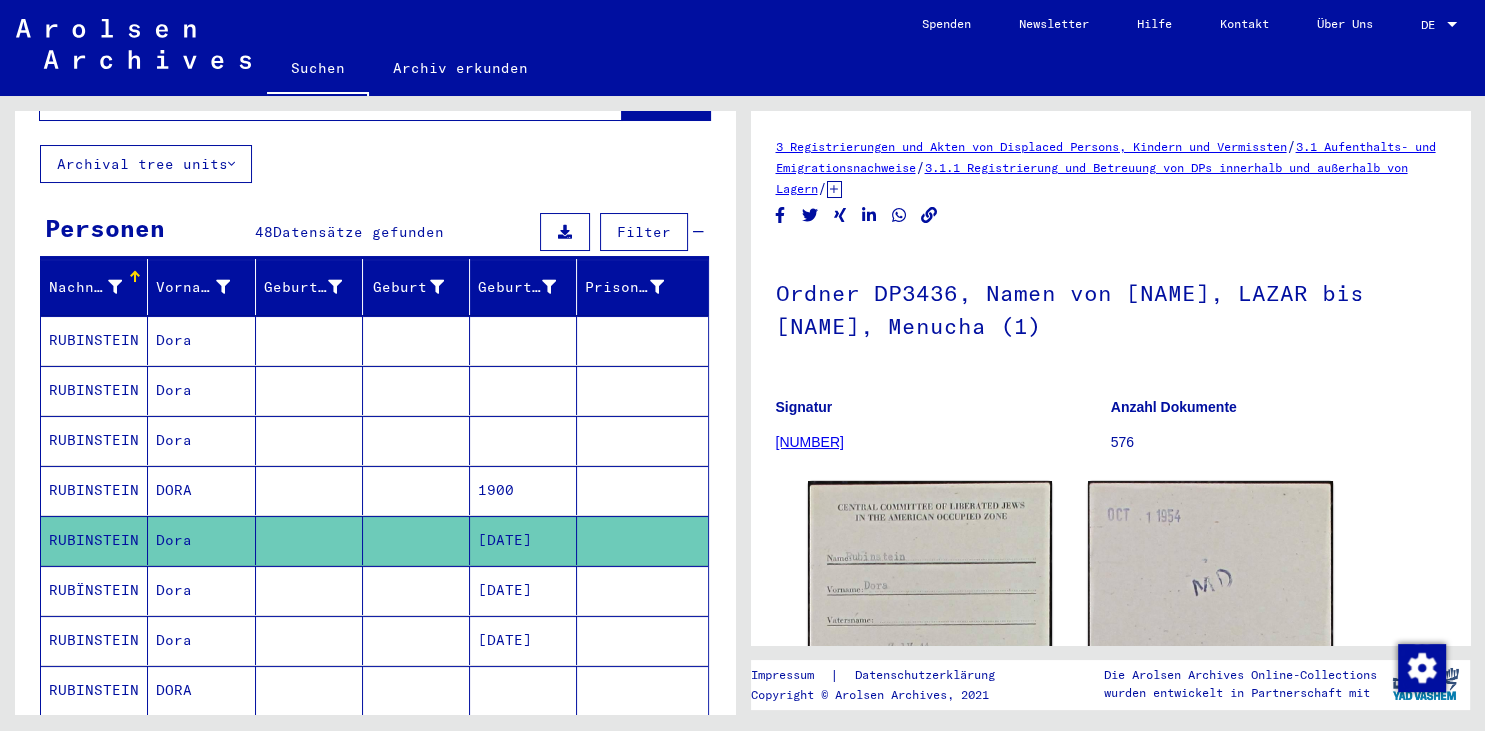 click at bounding box center [523, 490] 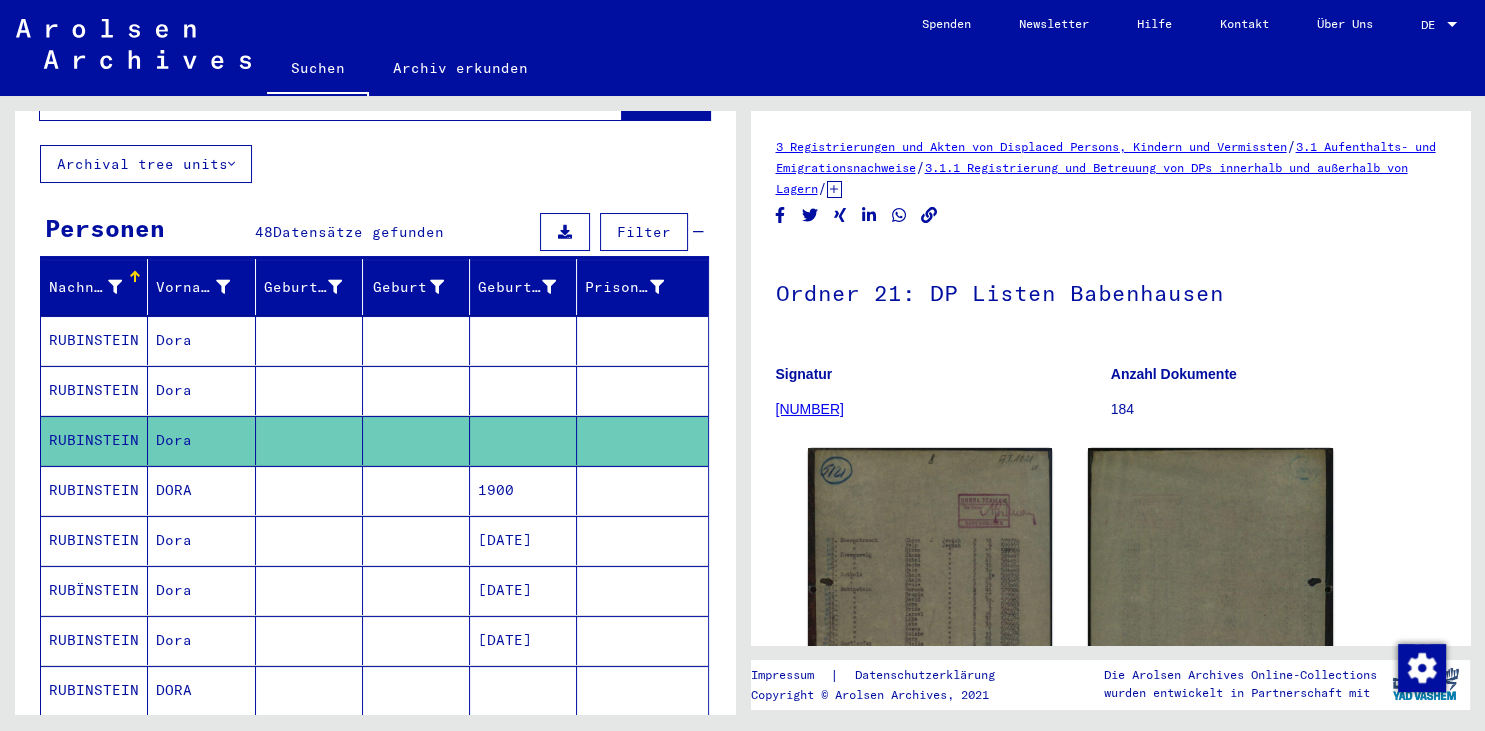 click at bounding box center [523, 440] 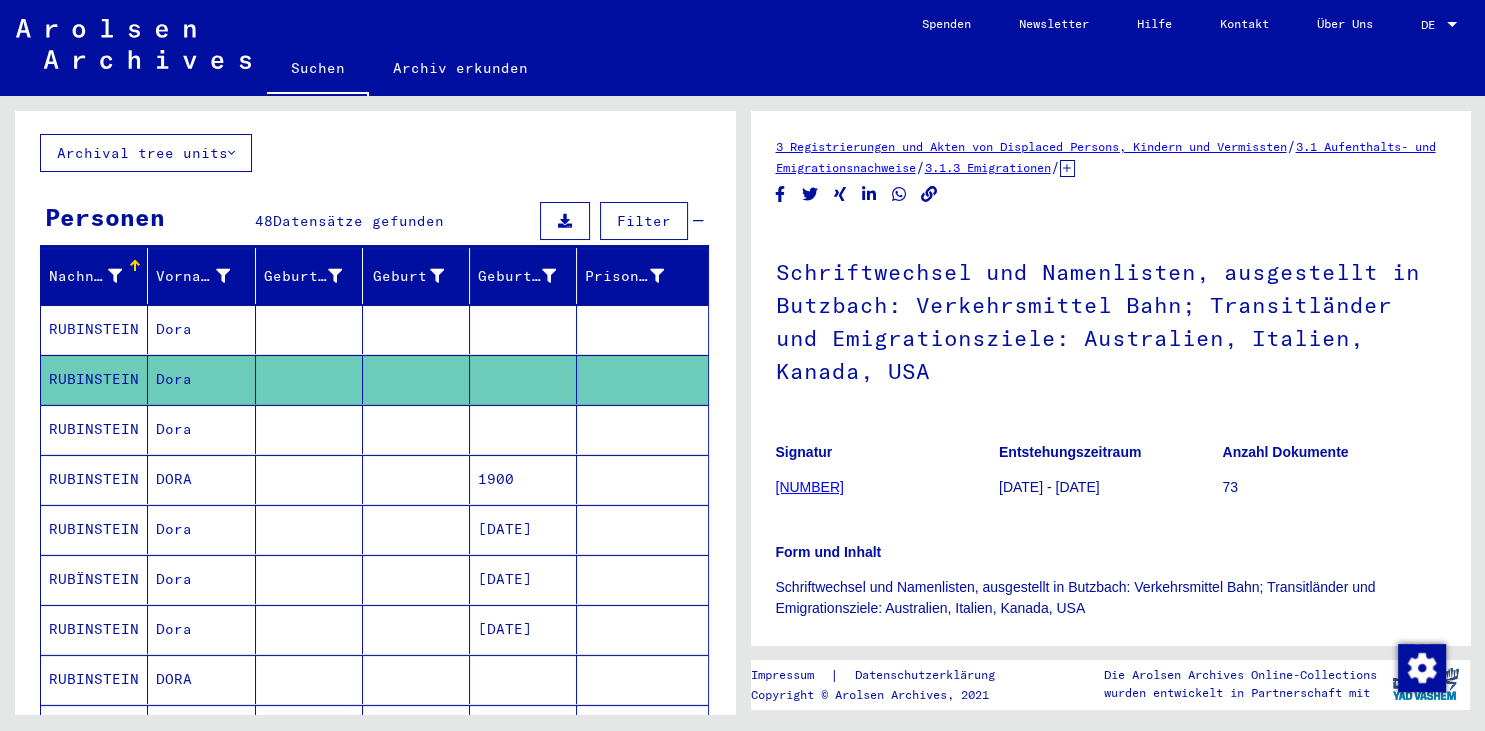 scroll, scrollTop: 110, scrollLeft: 0, axis: vertical 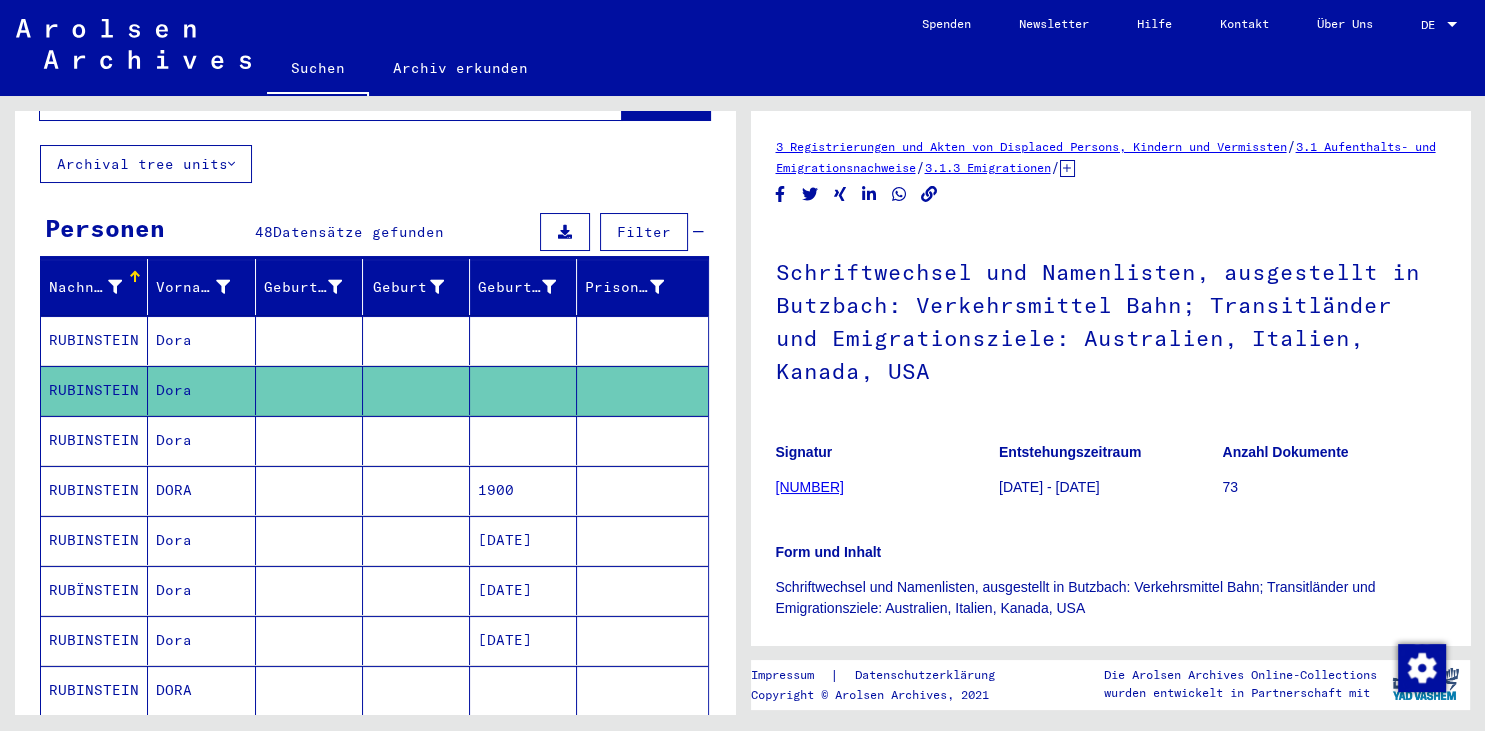 click at bounding box center [523, 390] 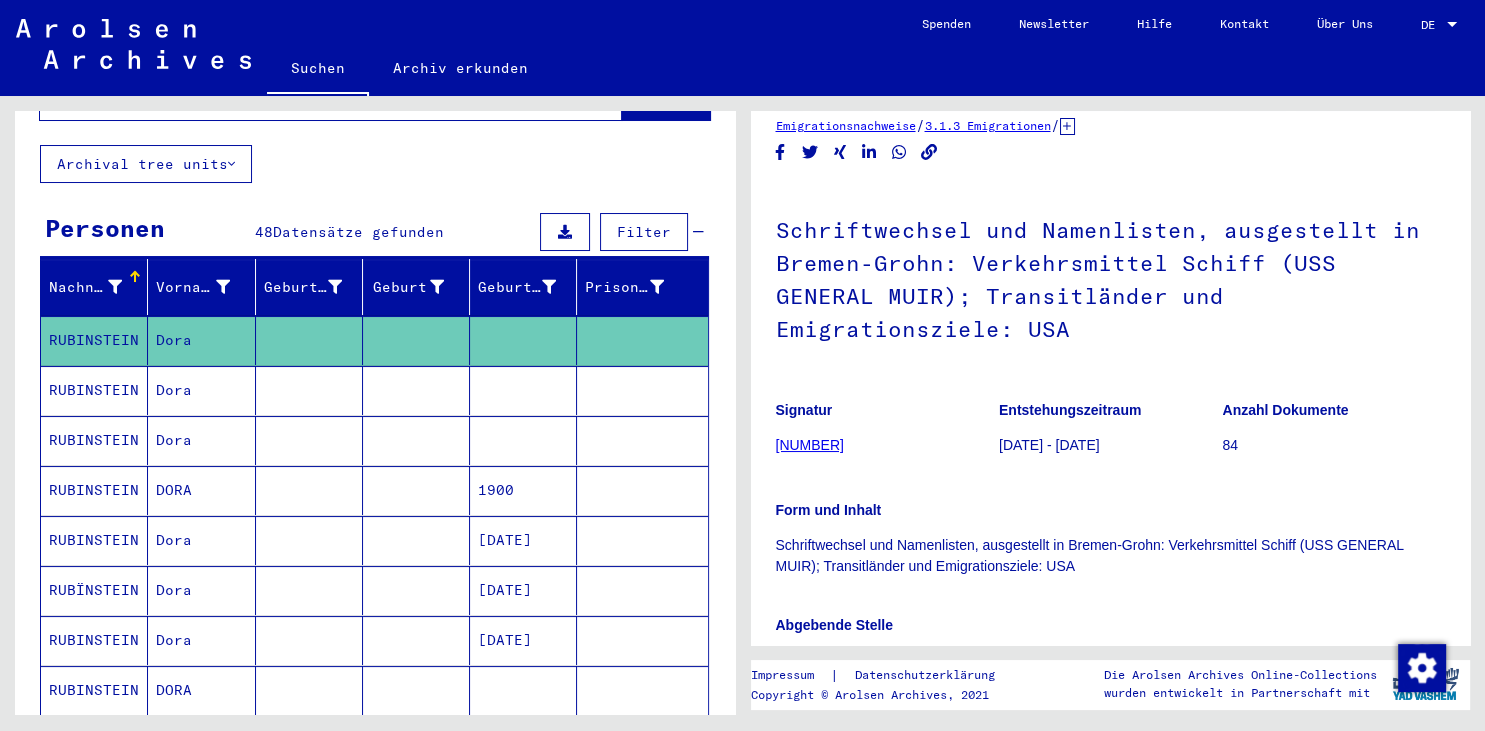 scroll, scrollTop: 0, scrollLeft: 0, axis: both 